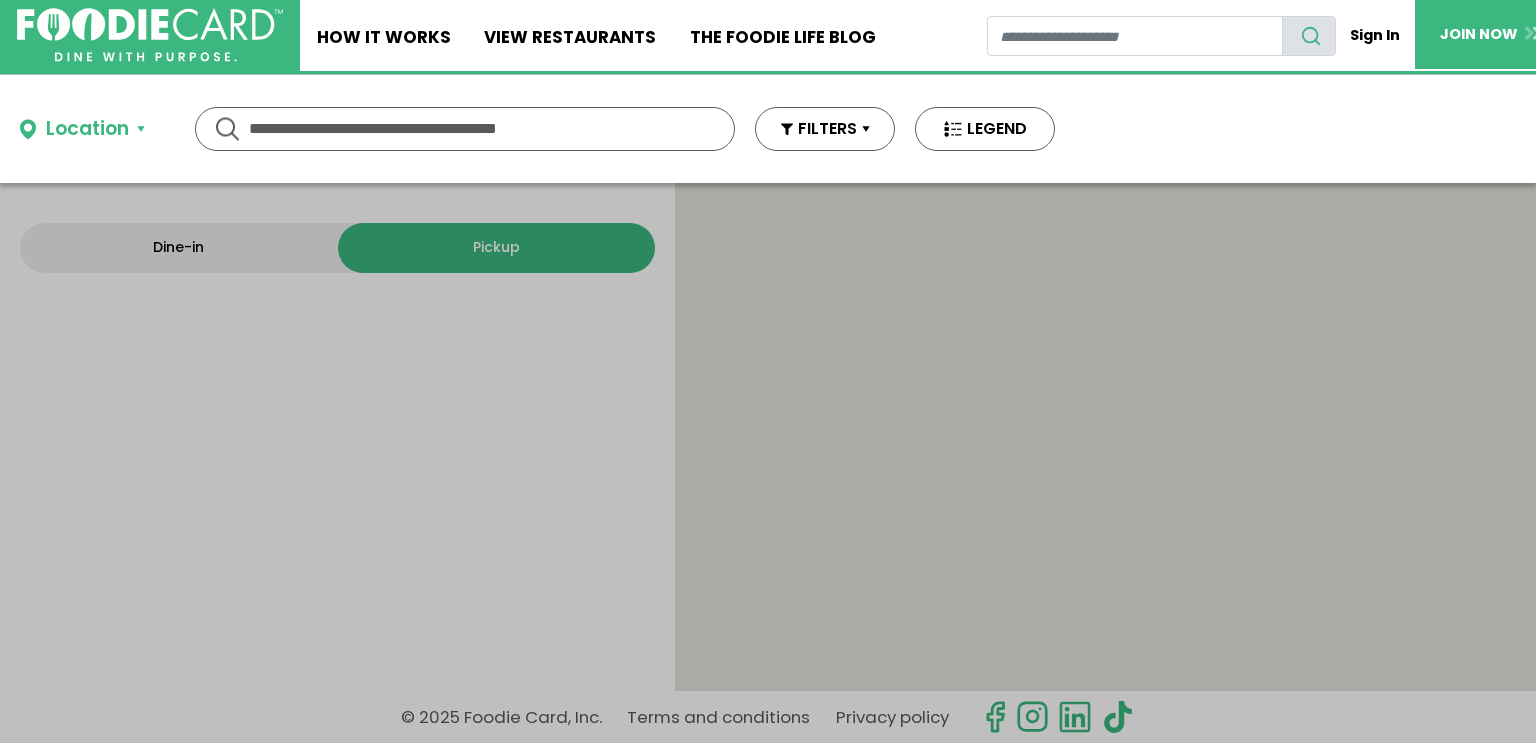 scroll, scrollTop: 0, scrollLeft: 0, axis: both 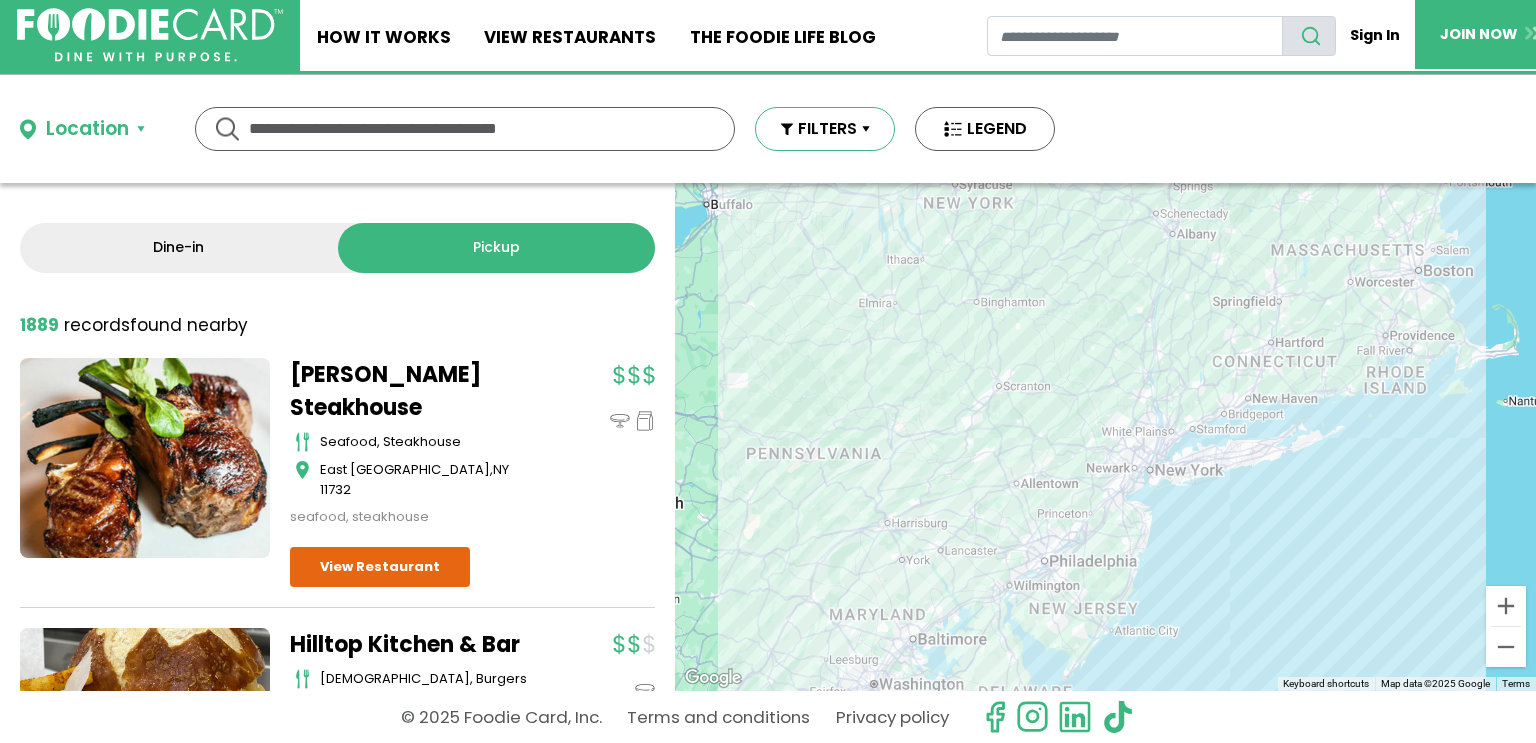 click on "FILTERS" at bounding box center [825, 129] 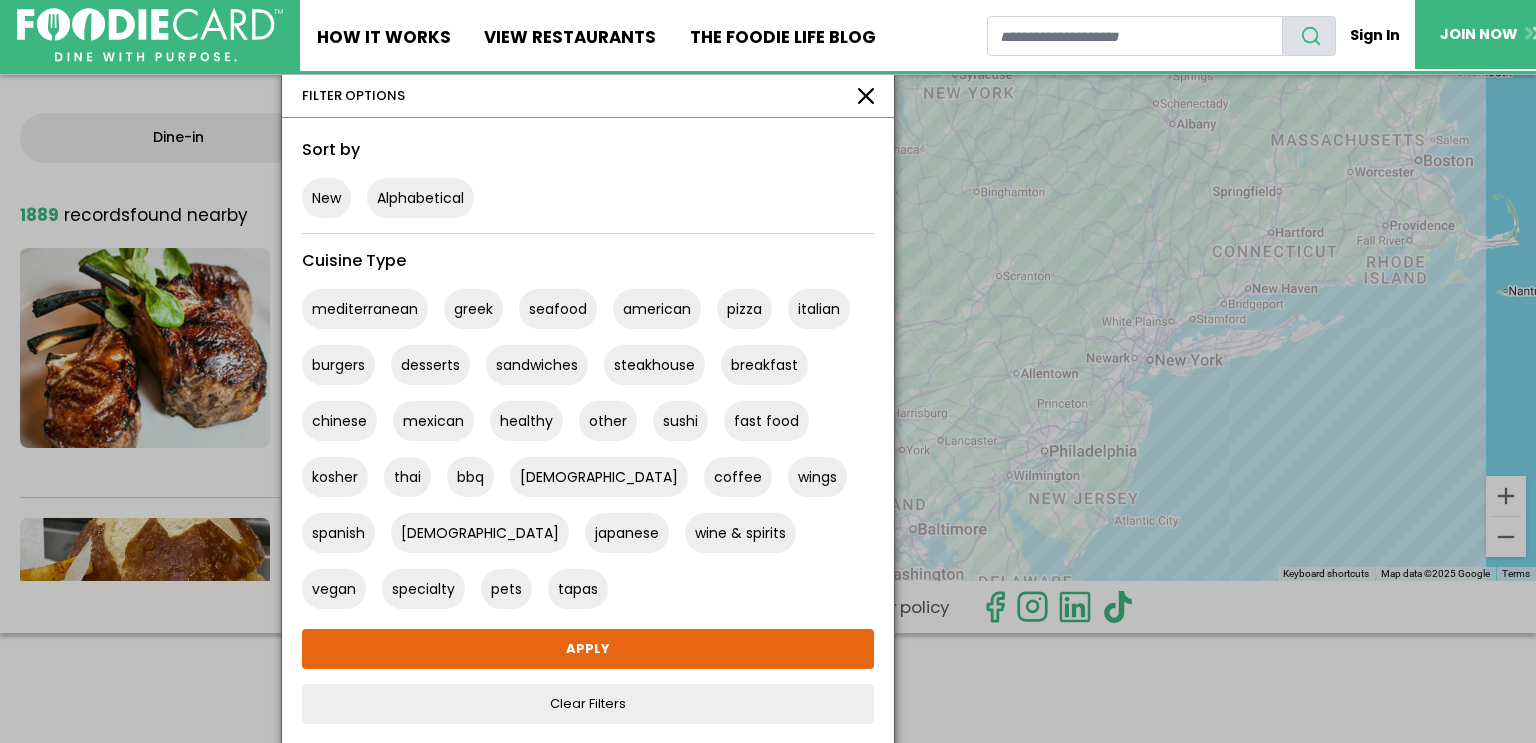 scroll, scrollTop: 0, scrollLeft: 0, axis: both 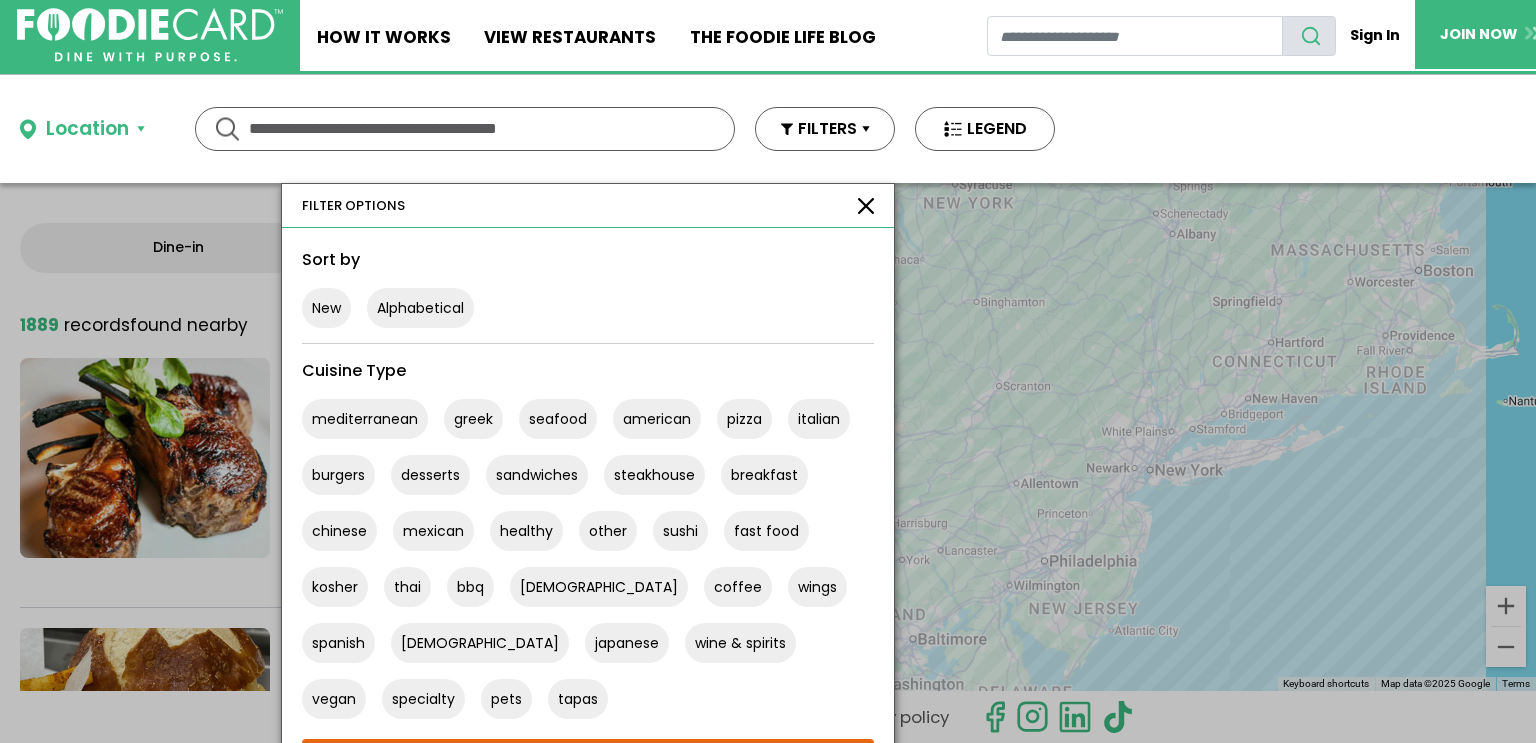 click at bounding box center (866, 206) 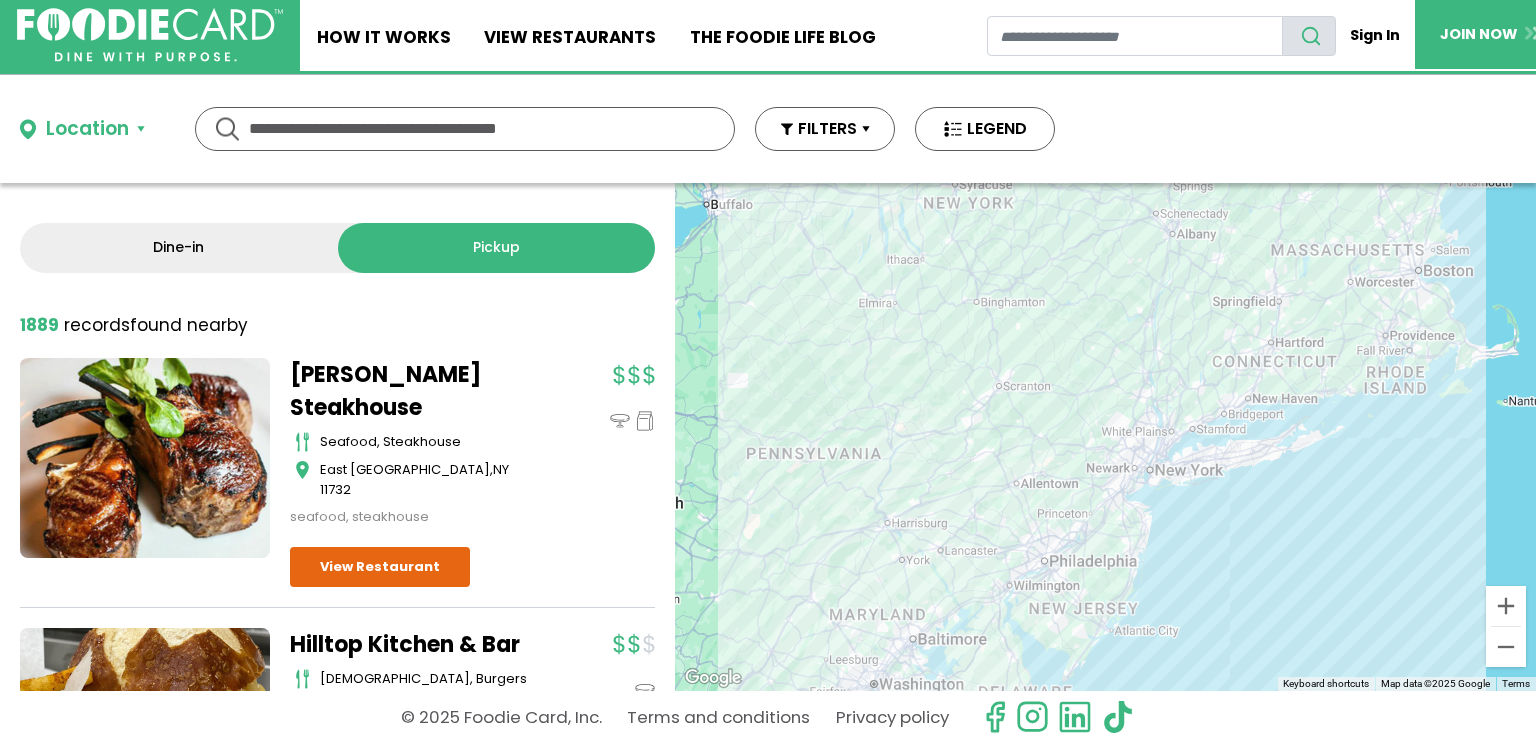click at bounding box center [465, 129] 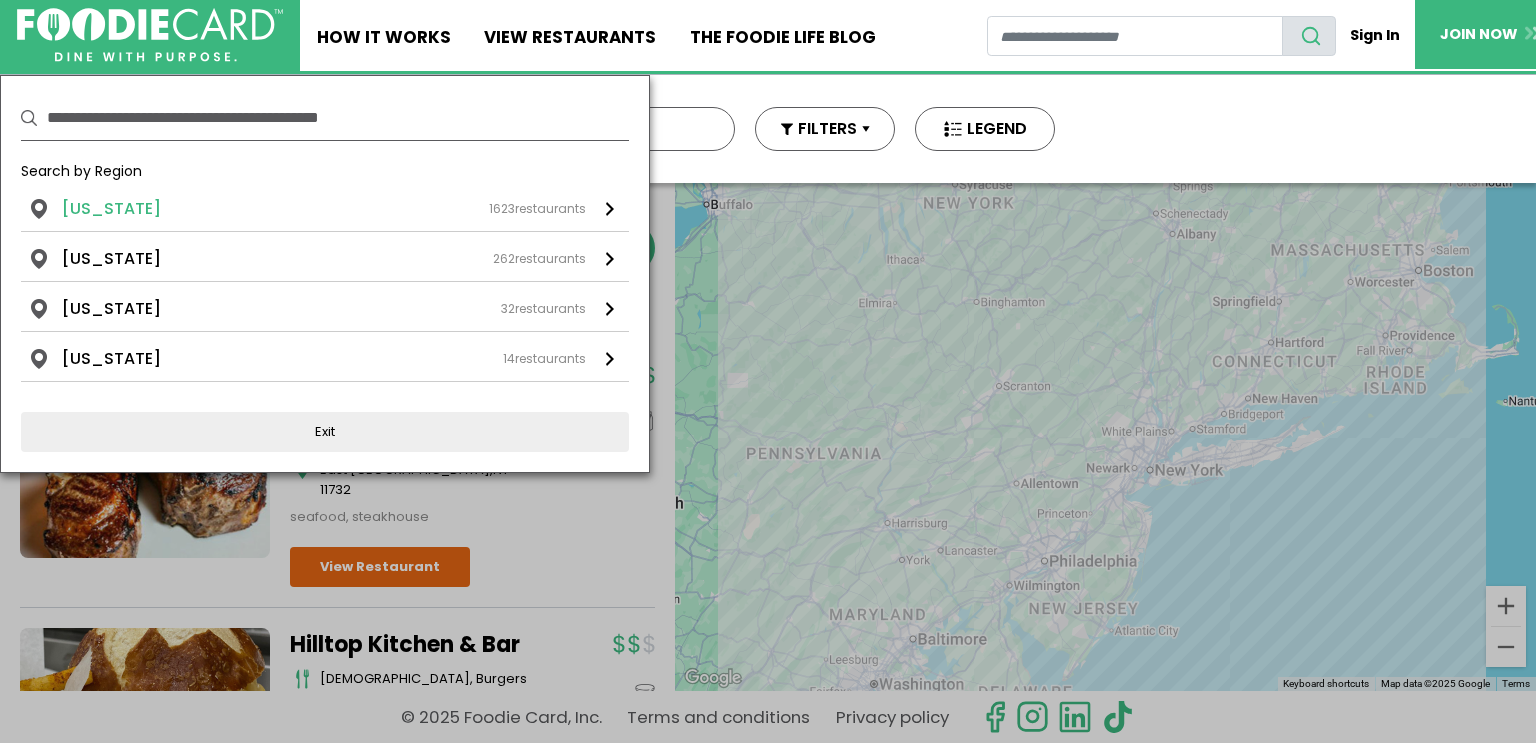 click on "[US_STATE]" at bounding box center [111, 209] 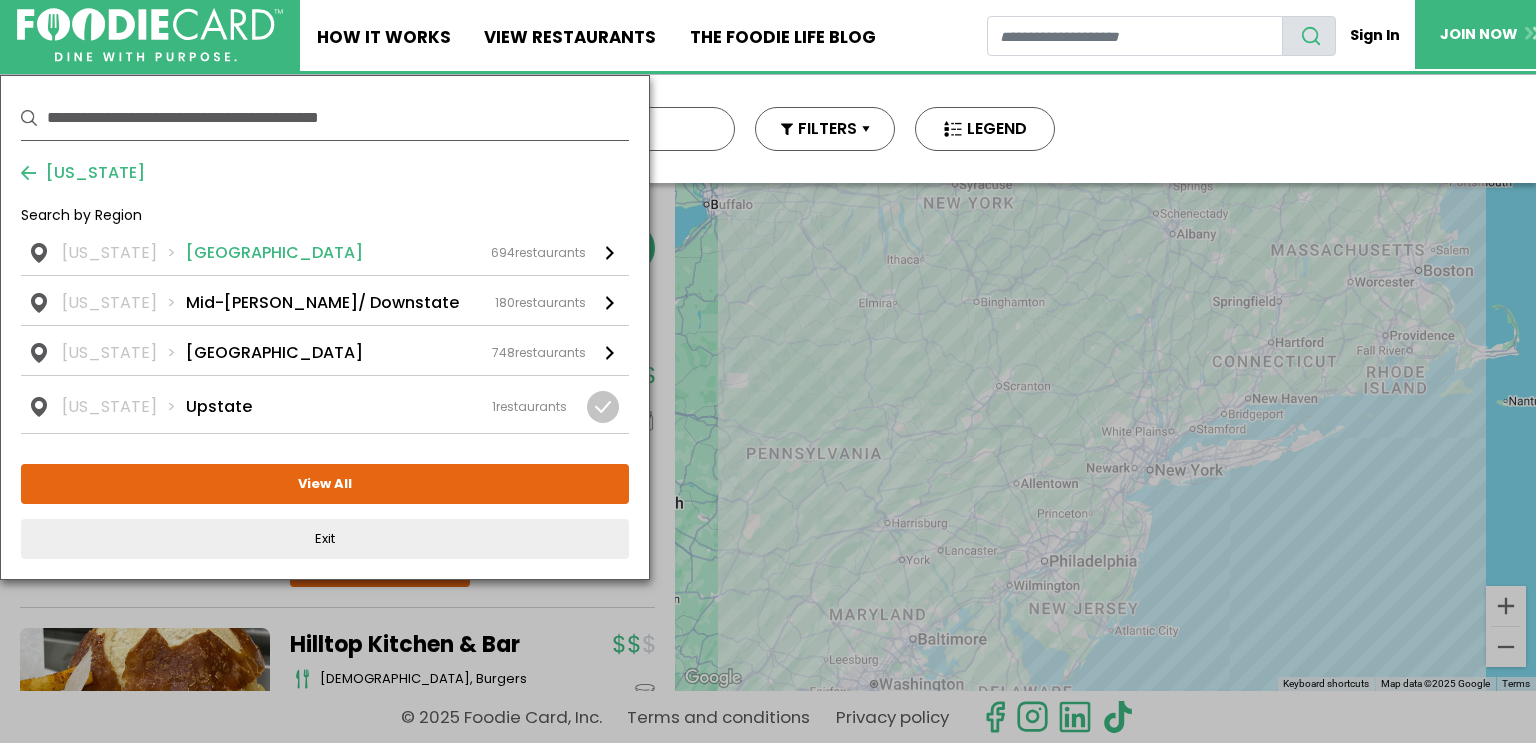 click on "Long Island" at bounding box center (274, 253) 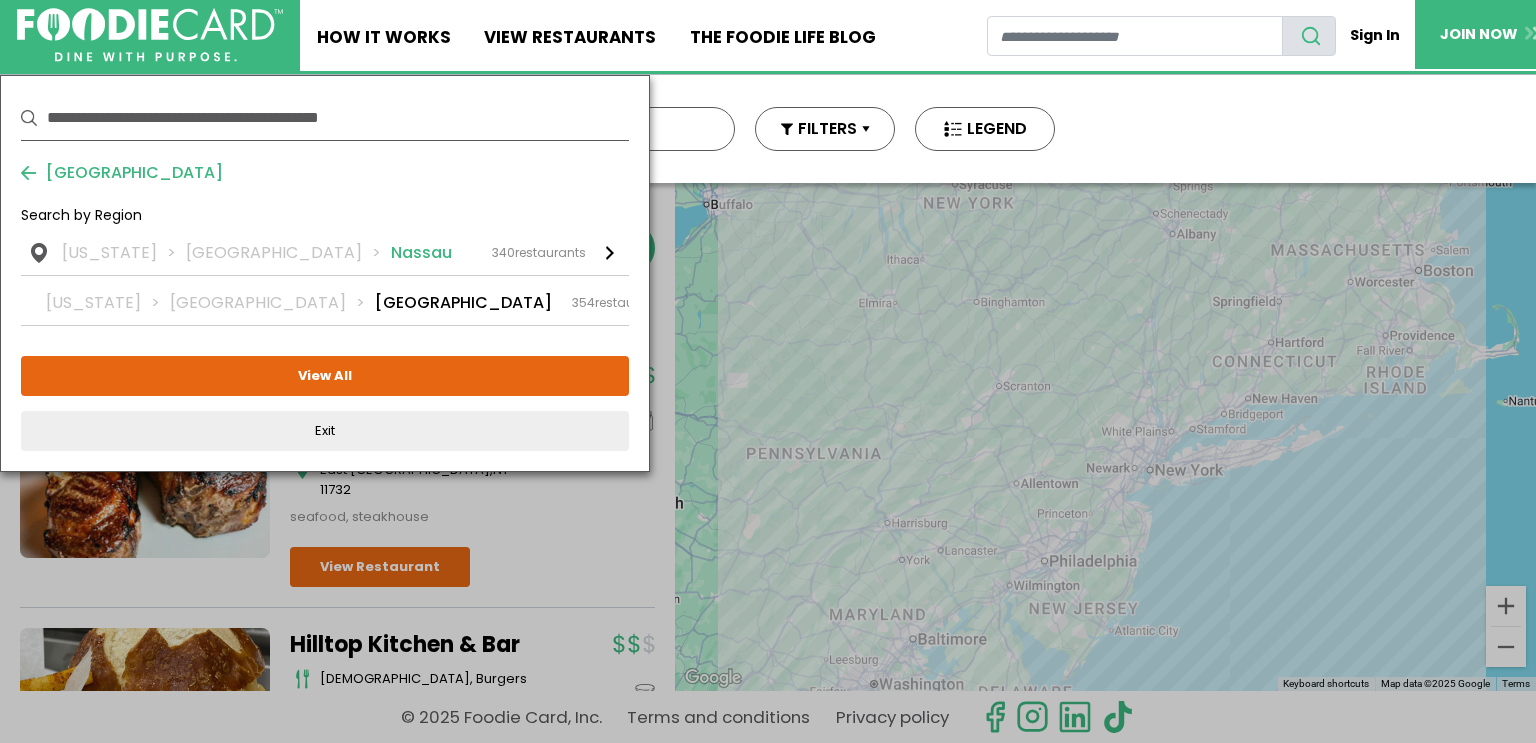 click on "Nassau" at bounding box center (421, 253) 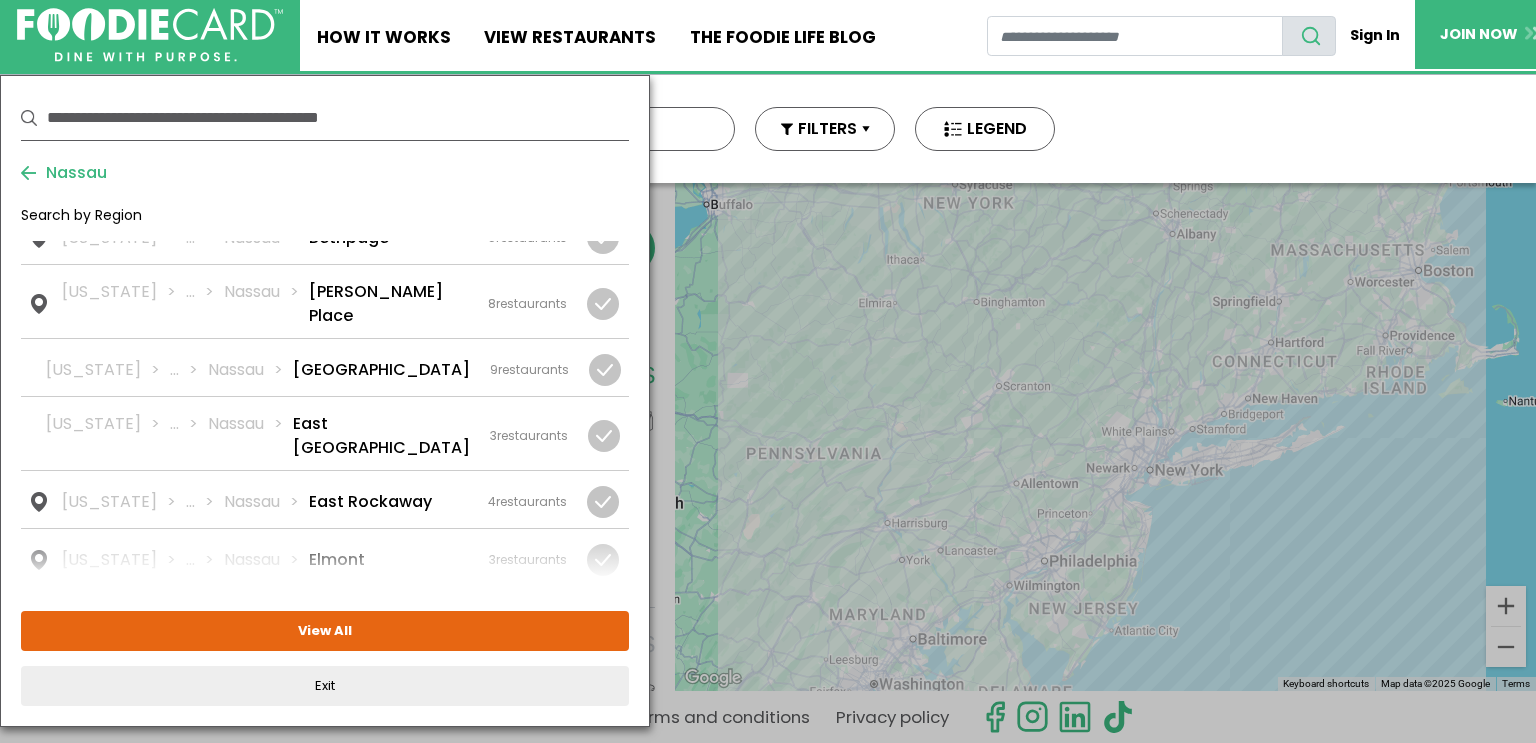 scroll, scrollTop: 271, scrollLeft: 0, axis: vertical 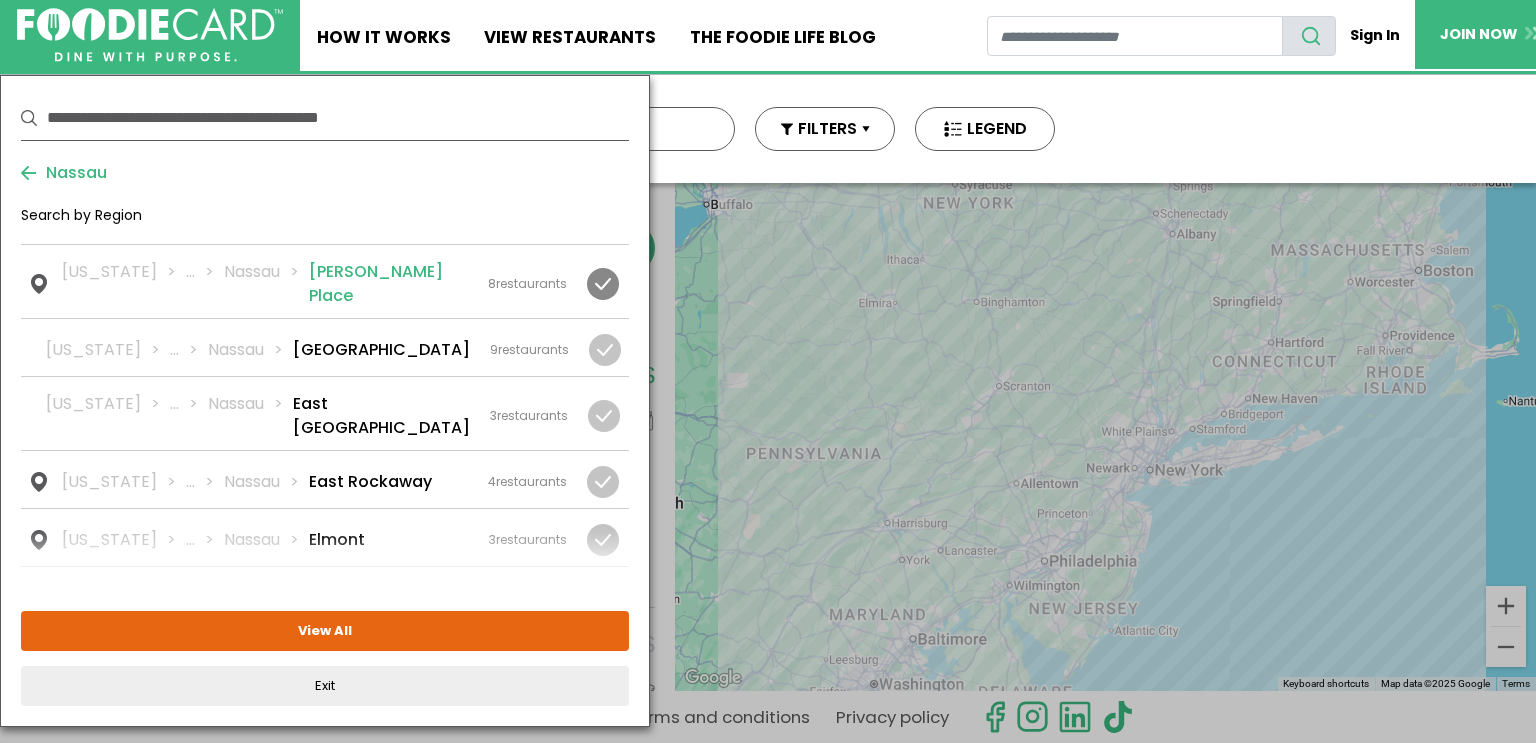 click at bounding box center [603, 284] 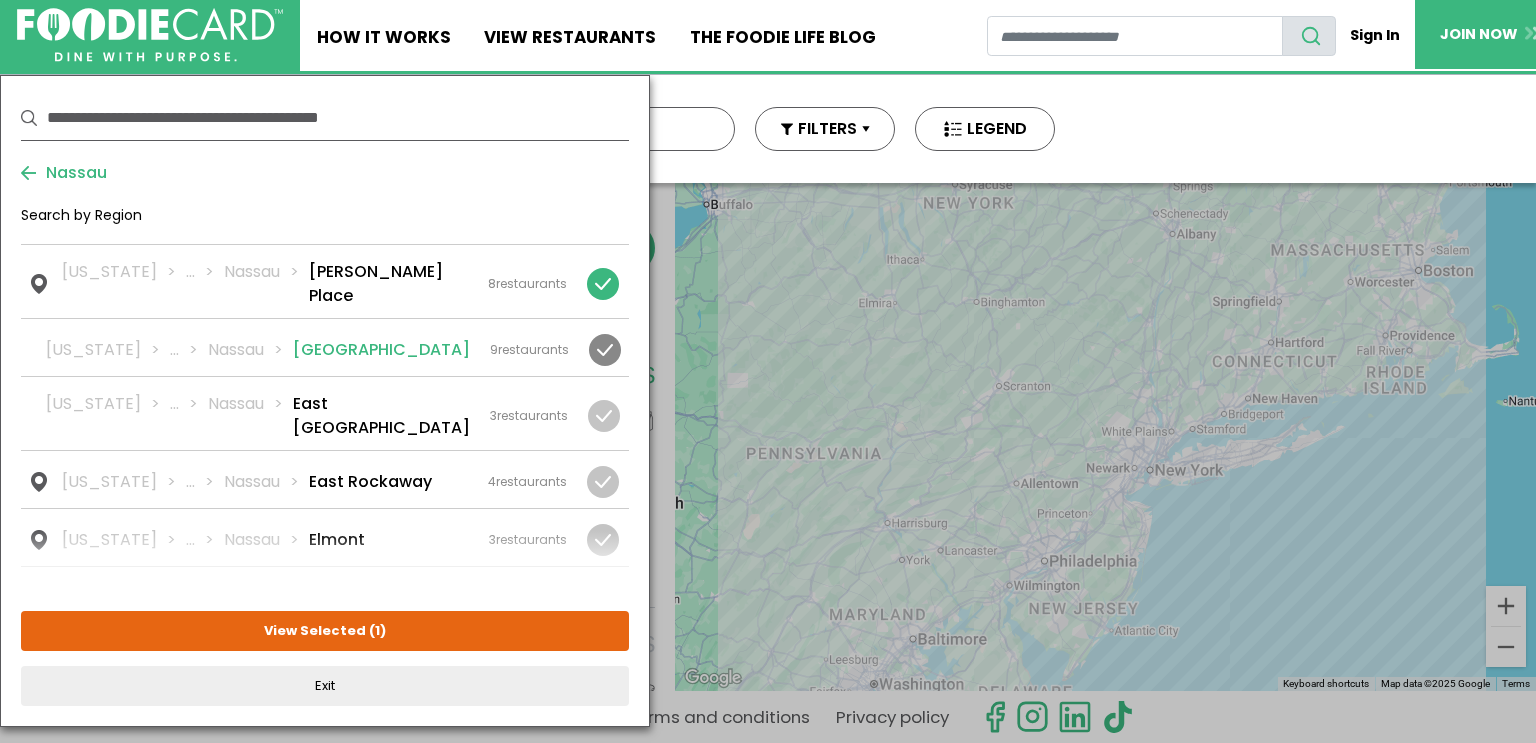 click at bounding box center [605, 350] 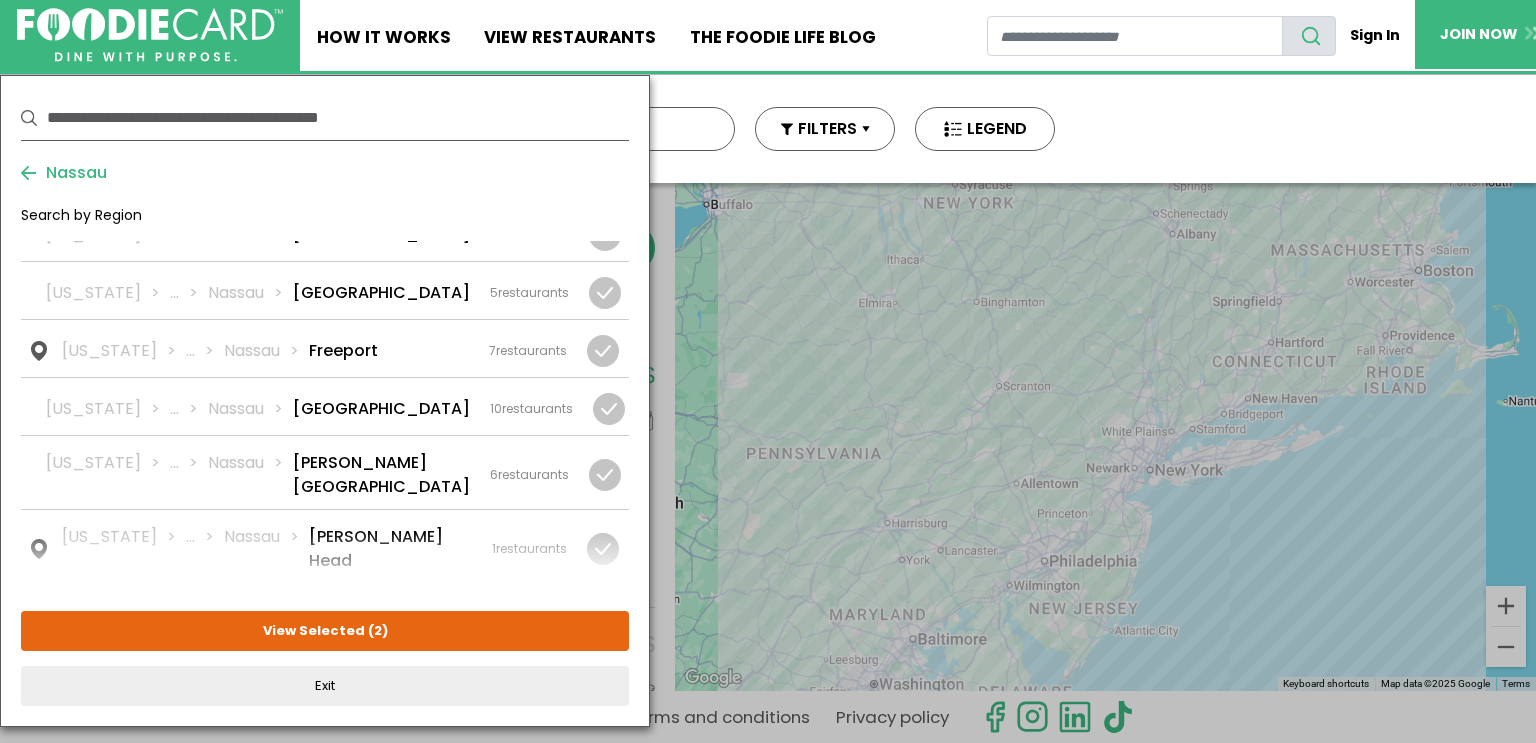 scroll, scrollTop: 693, scrollLeft: 0, axis: vertical 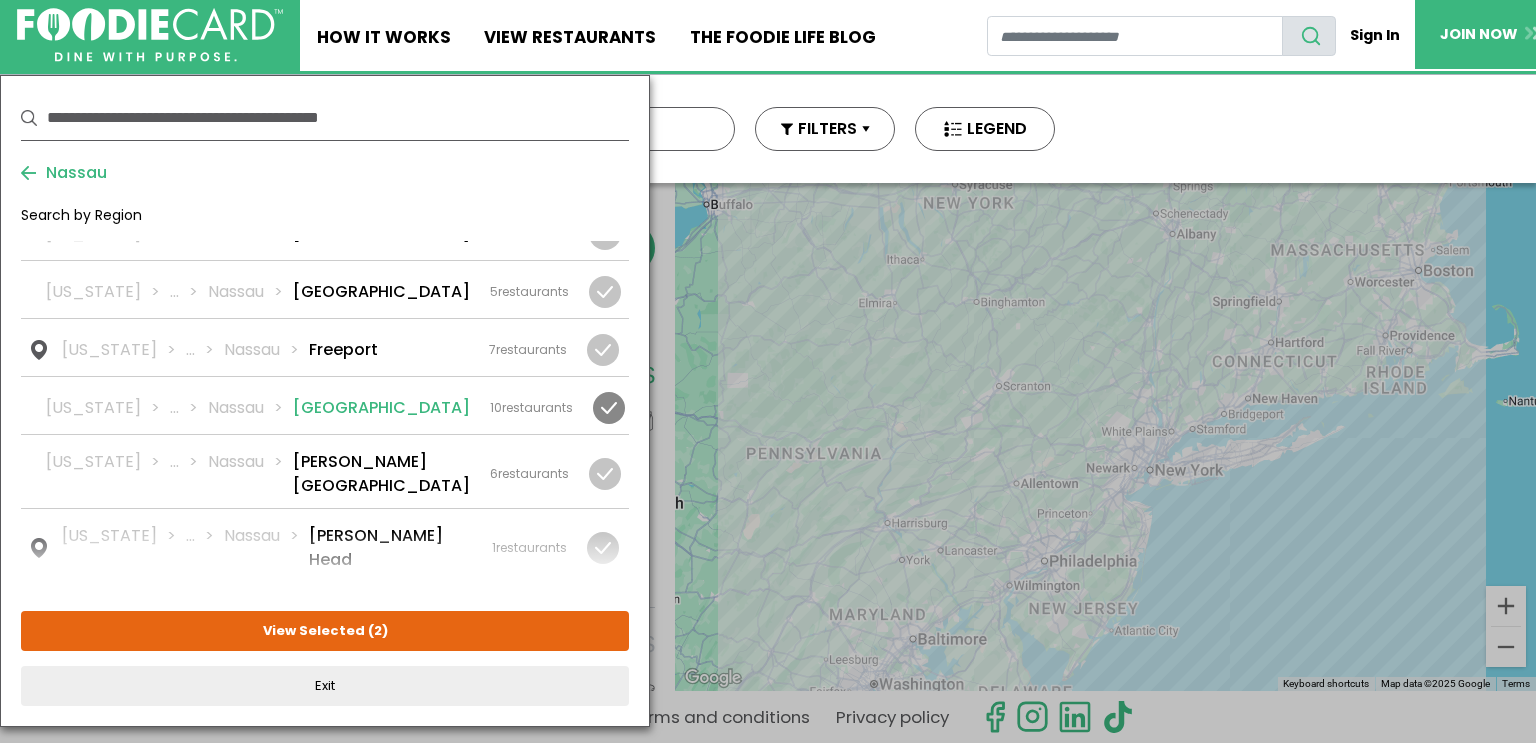 click at bounding box center [609, 408] 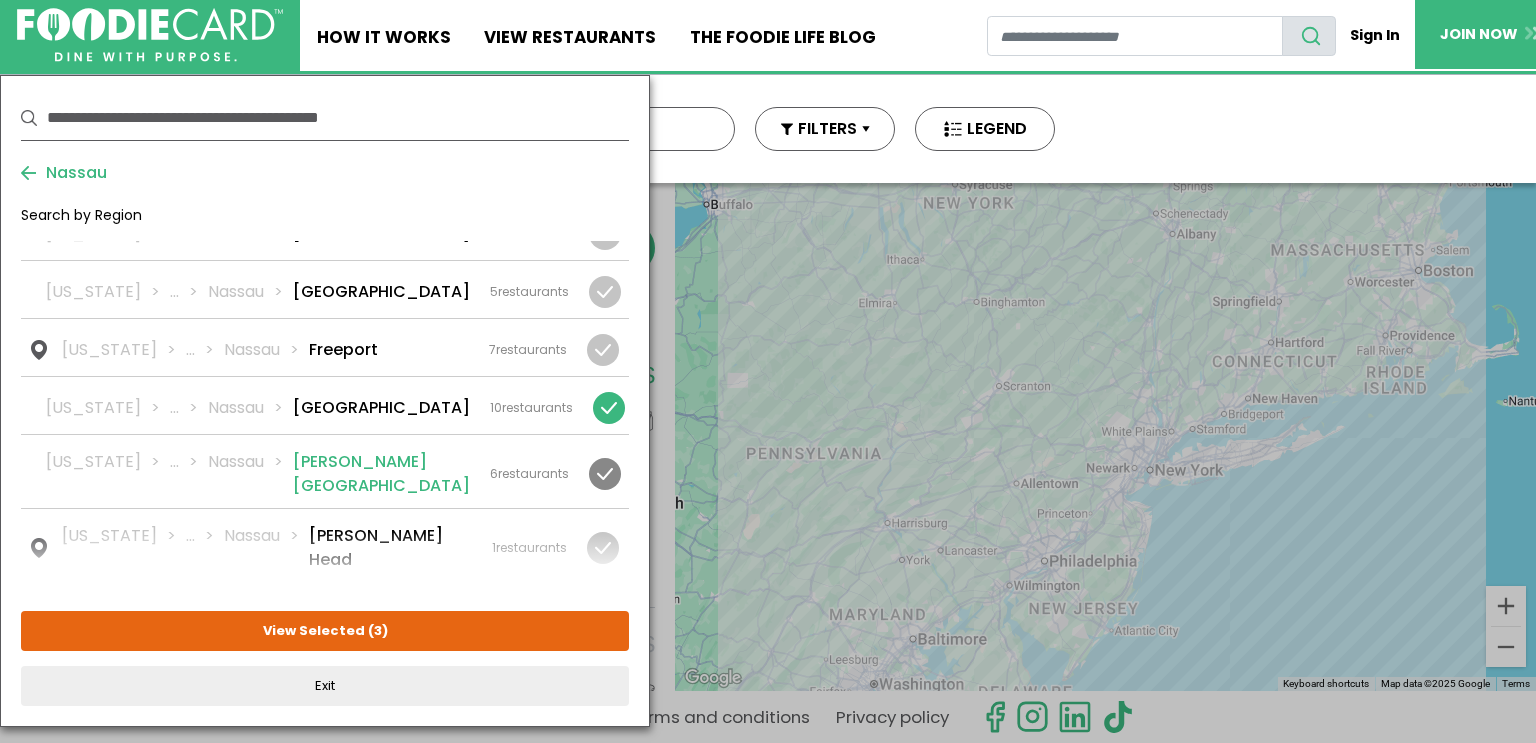 click at bounding box center (605, 474) 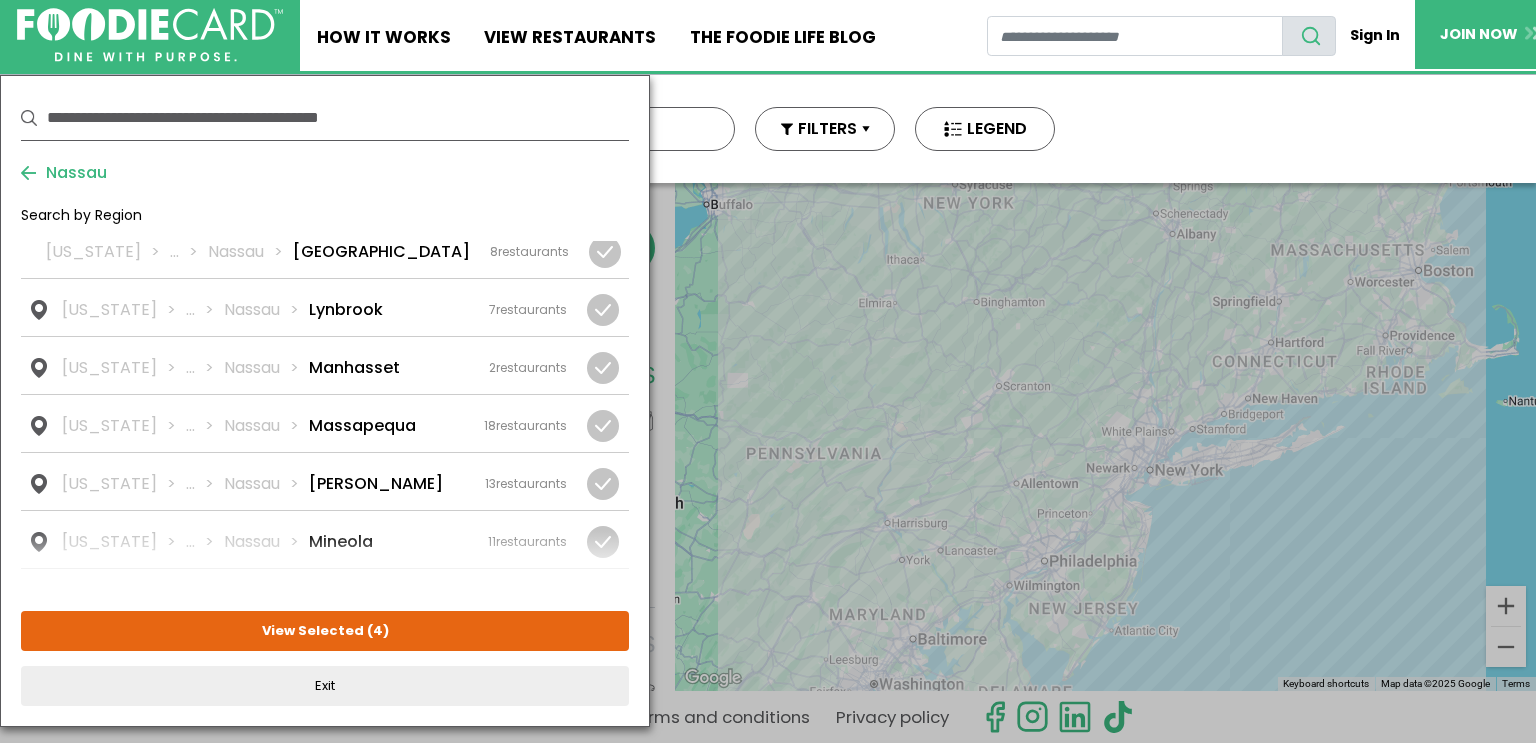 scroll, scrollTop: 1638, scrollLeft: 0, axis: vertical 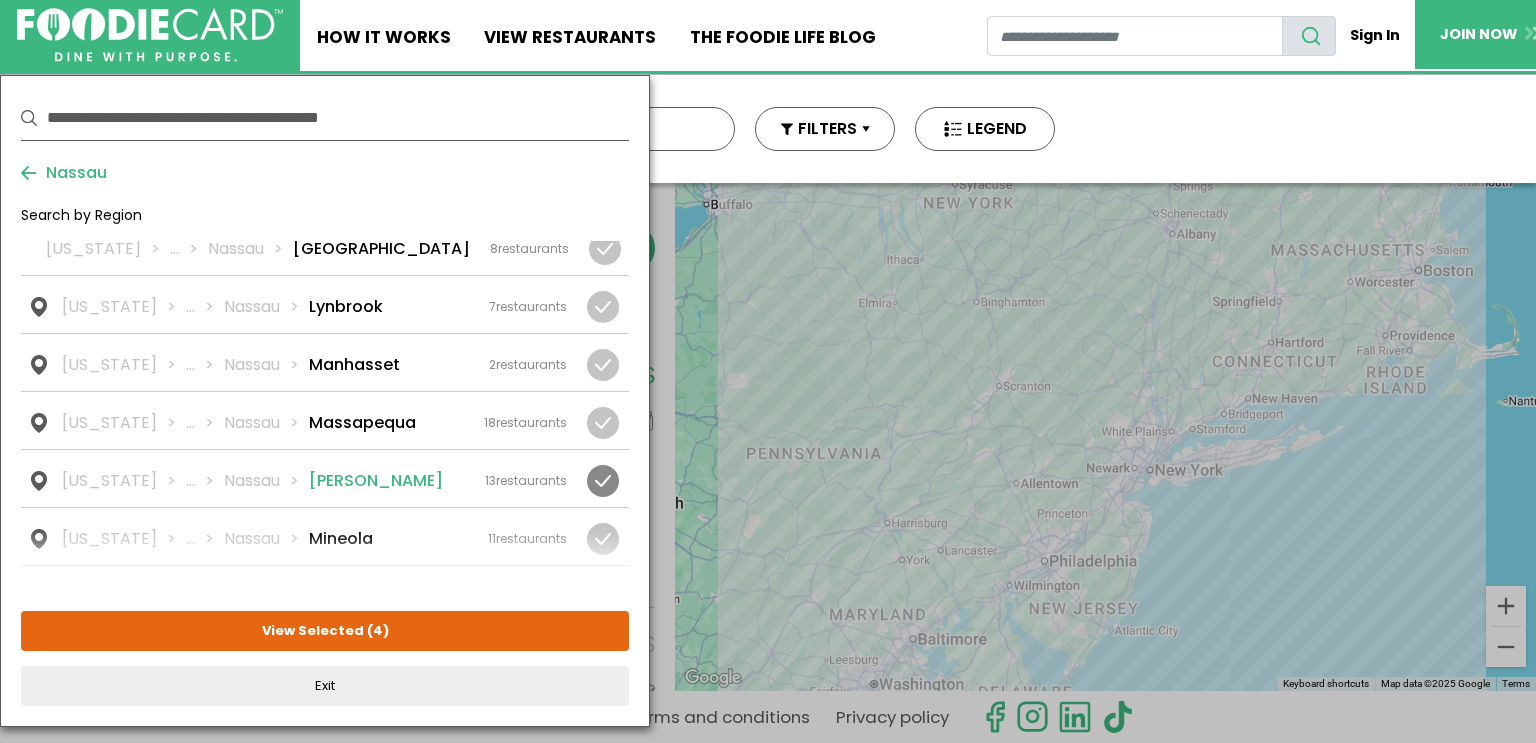 click at bounding box center [603, 481] 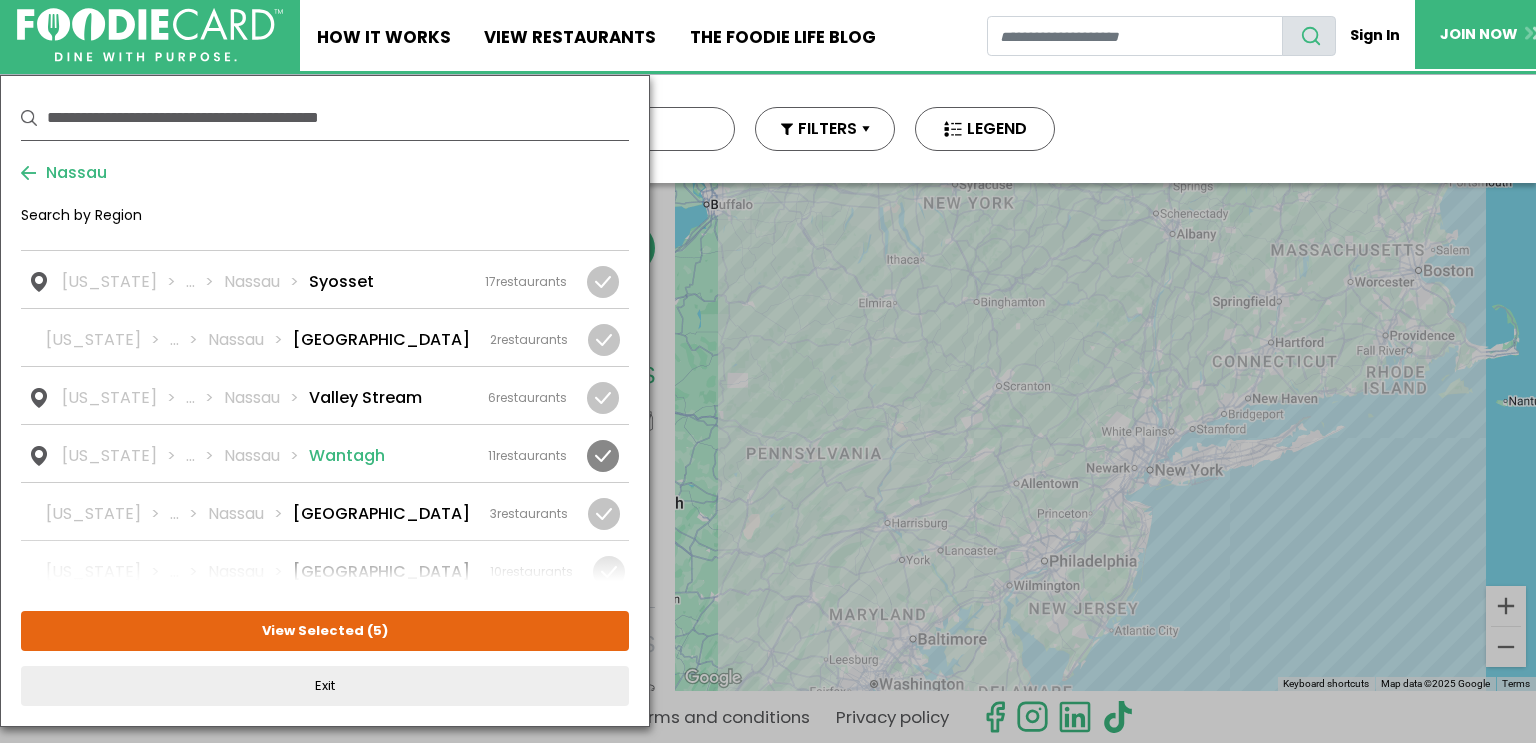 scroll, scrollTop: 2608, scrollLeft: 0, axis: vertical 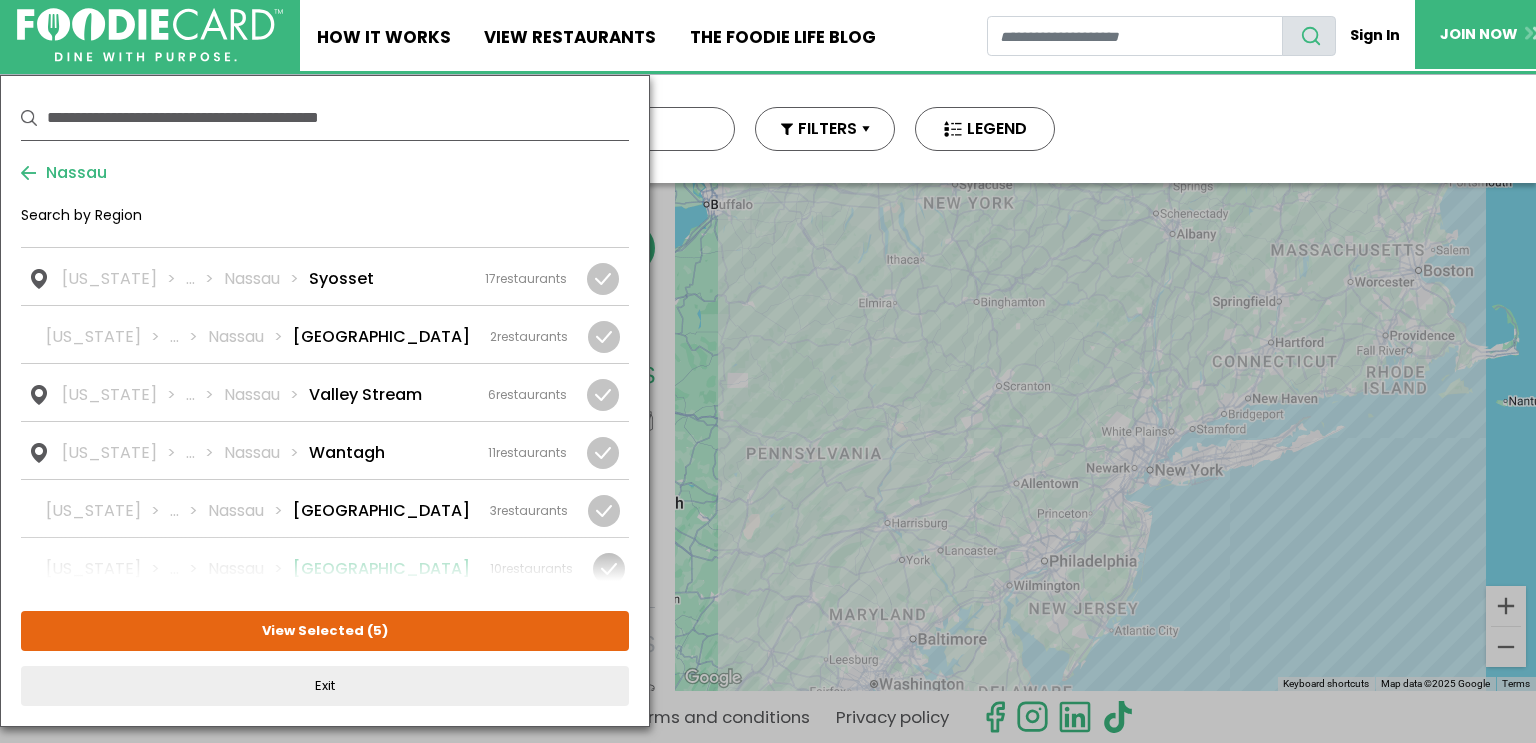 click at bounding box center (609, 569) 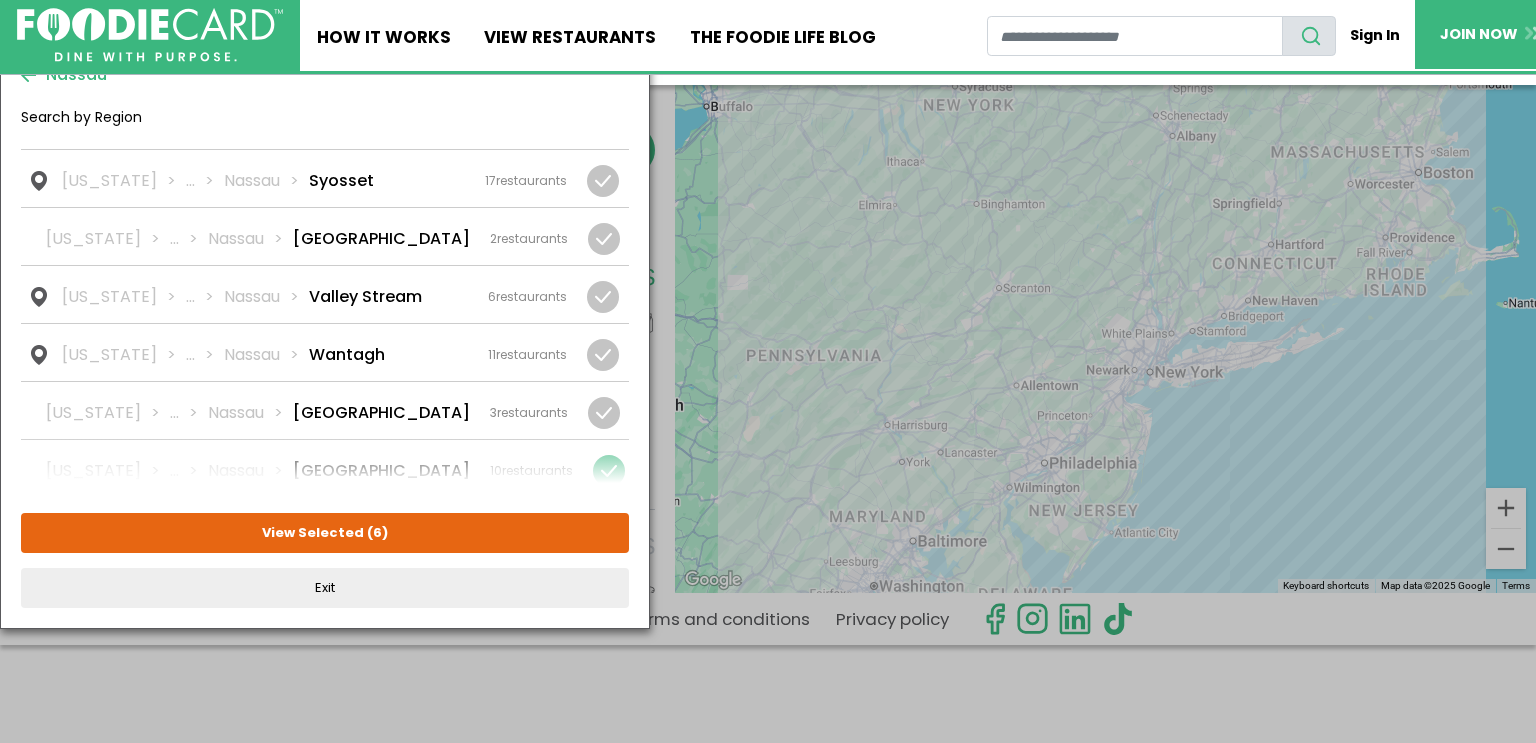 scroll, scrollTop: 110, scrollLeft: 0, axis: vertical 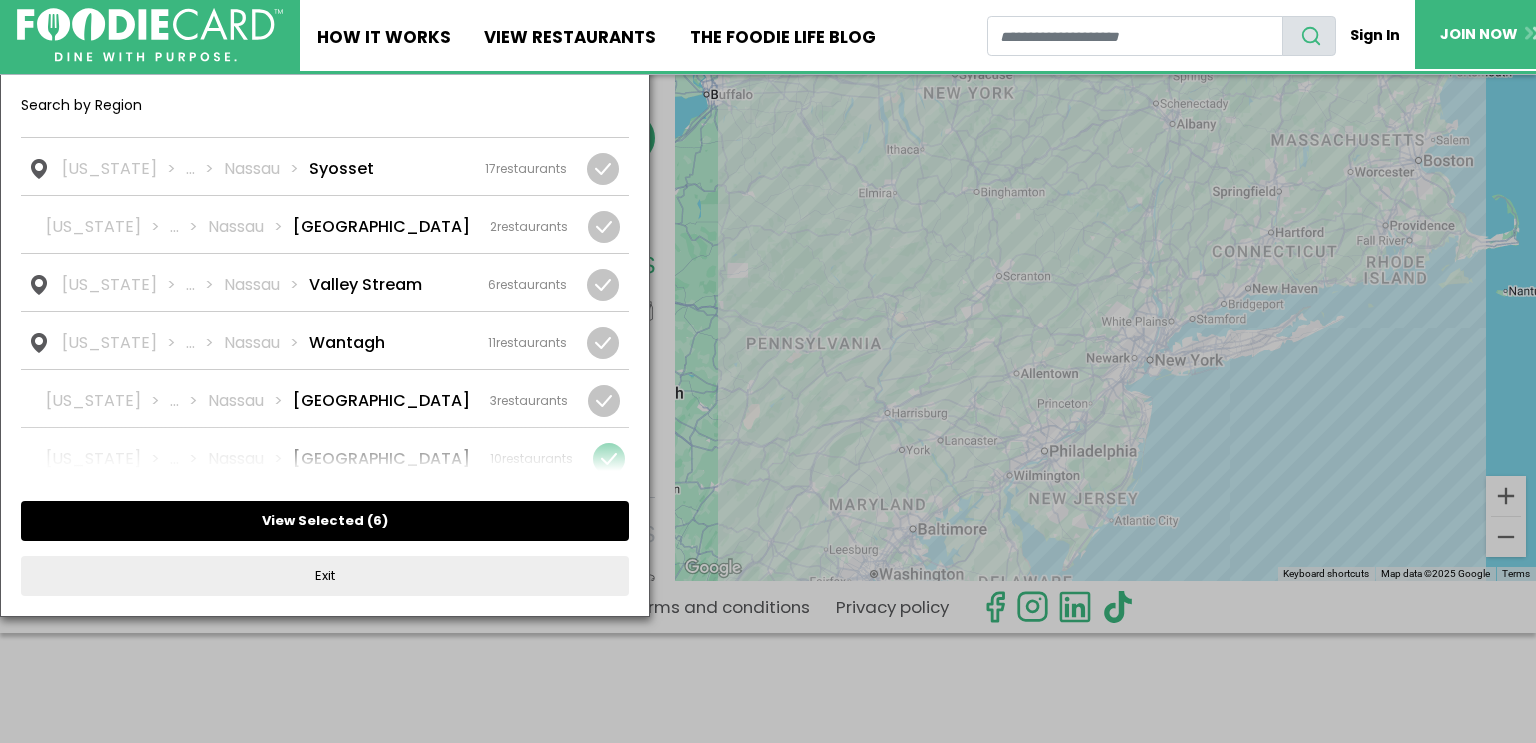 click on "View Selected ( 6 )" at bounding box center [325, 521] 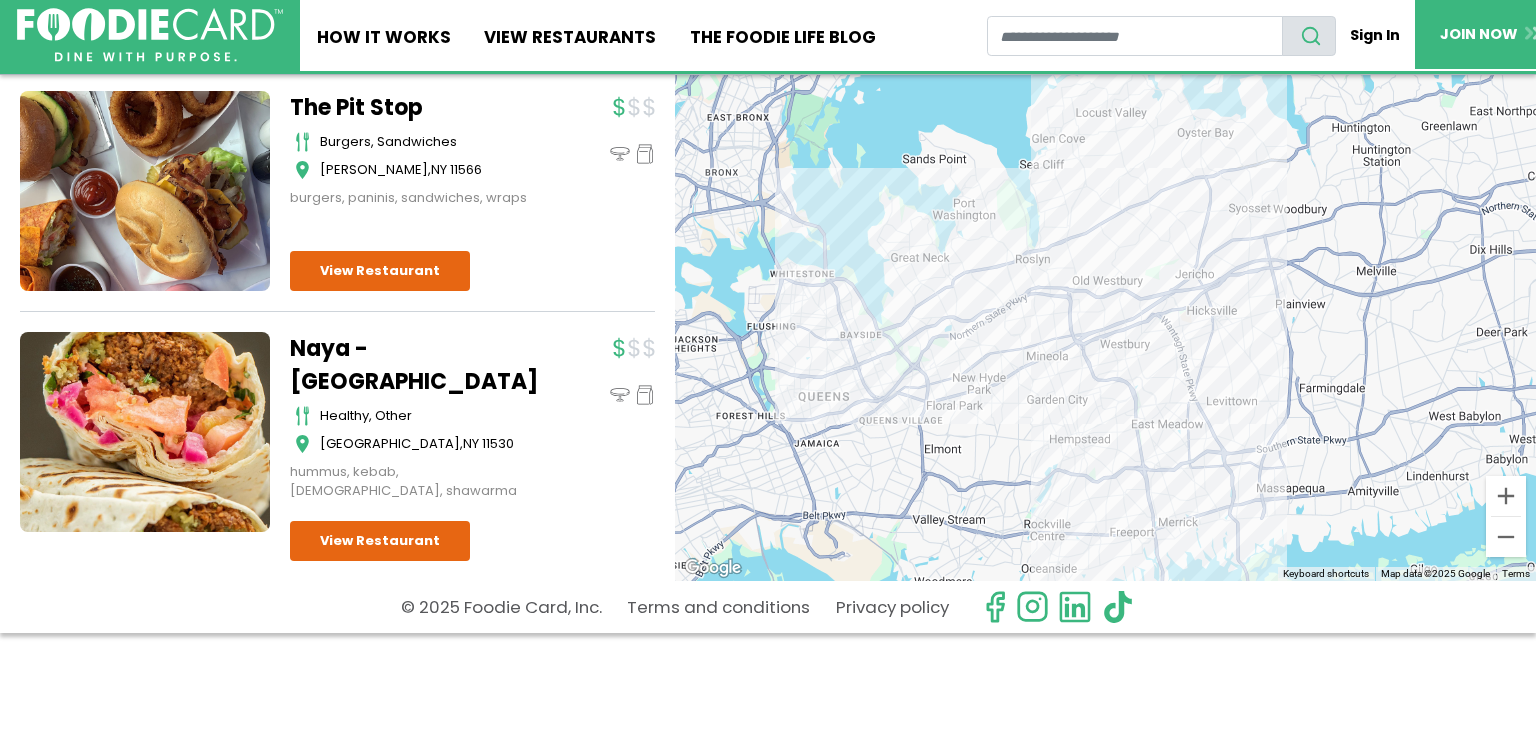 scroll, scrollTop: 9144, scrollLeft: 0, axis: vertical 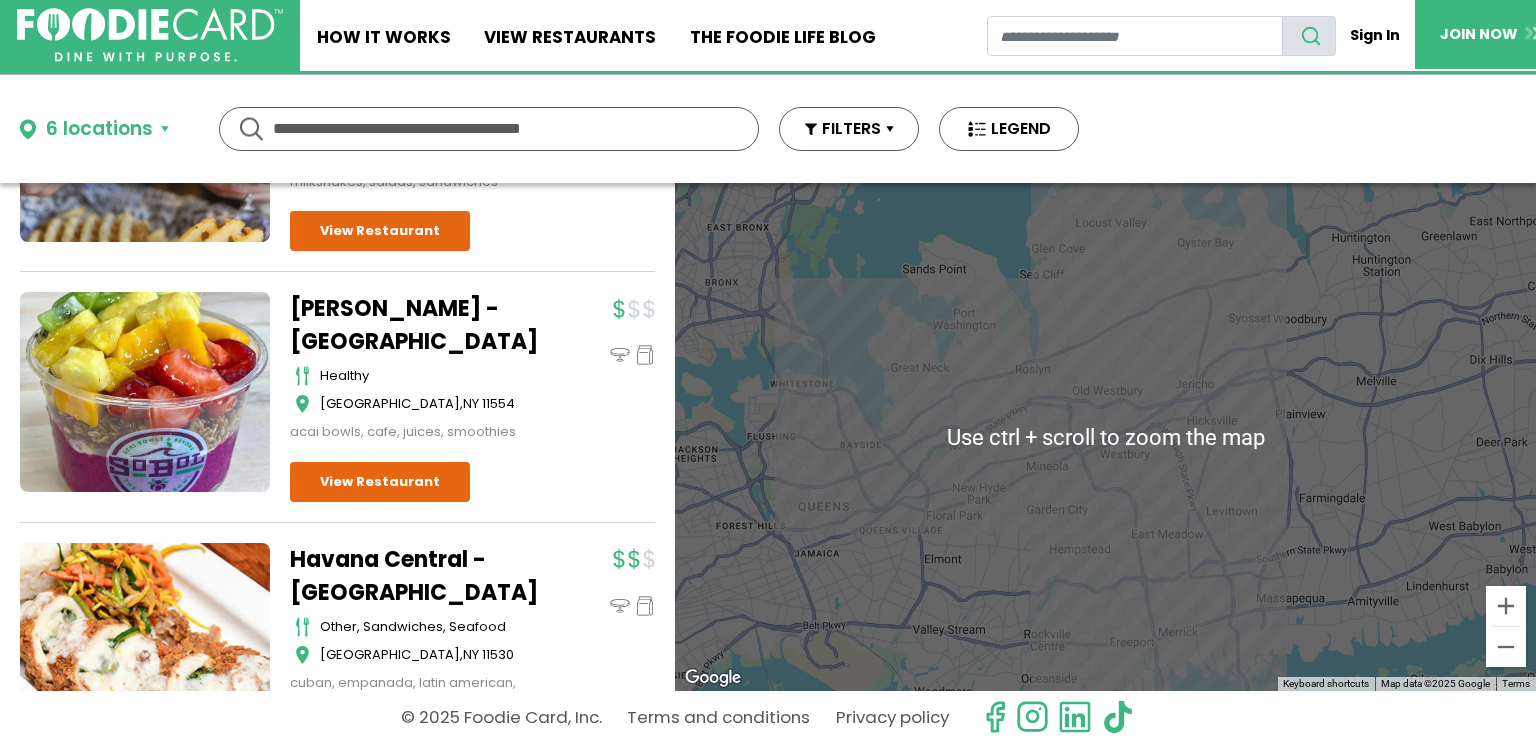 click on "6 locations" at bounding box center (99, 129) 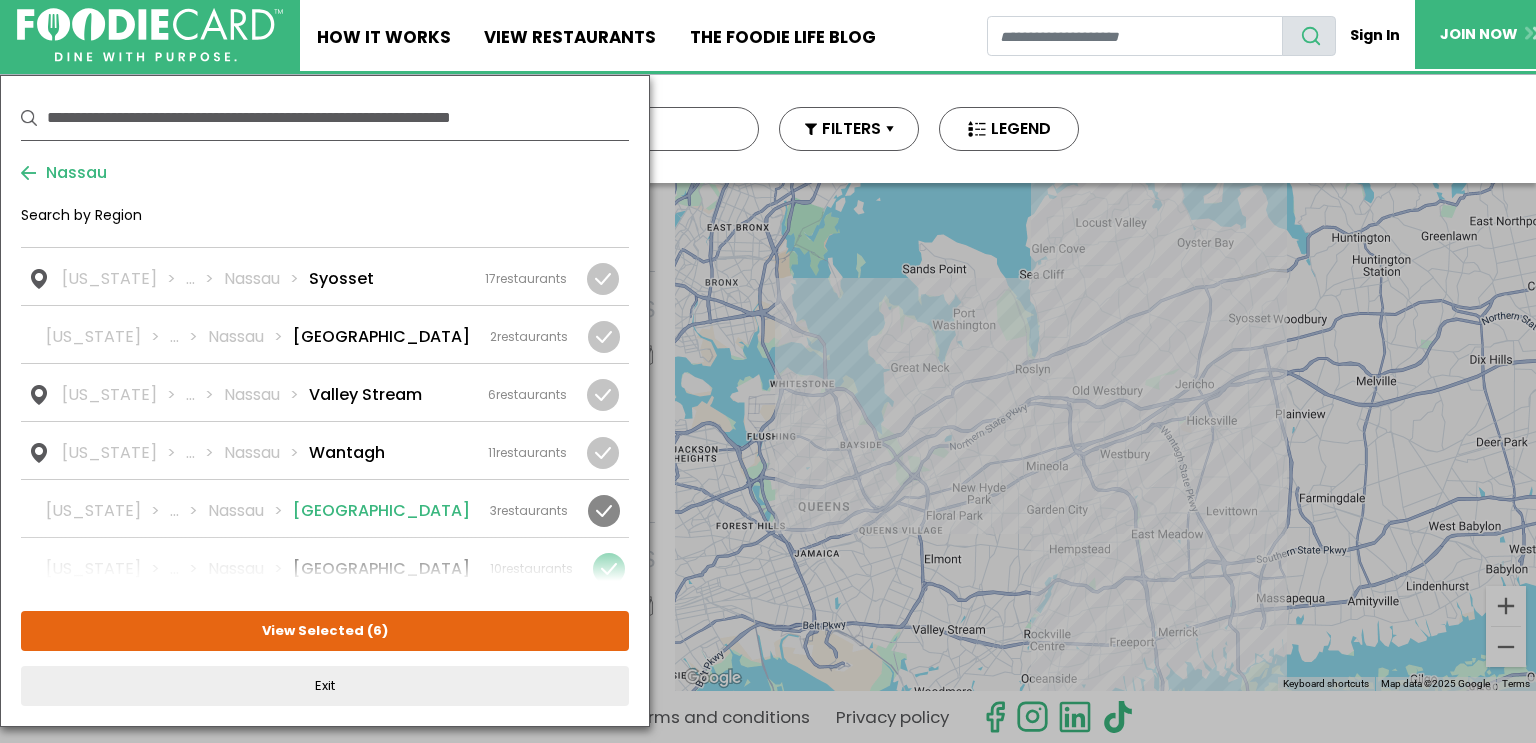 scroll, scrollTop: 110, scrollLeft: 0, axis: vertical 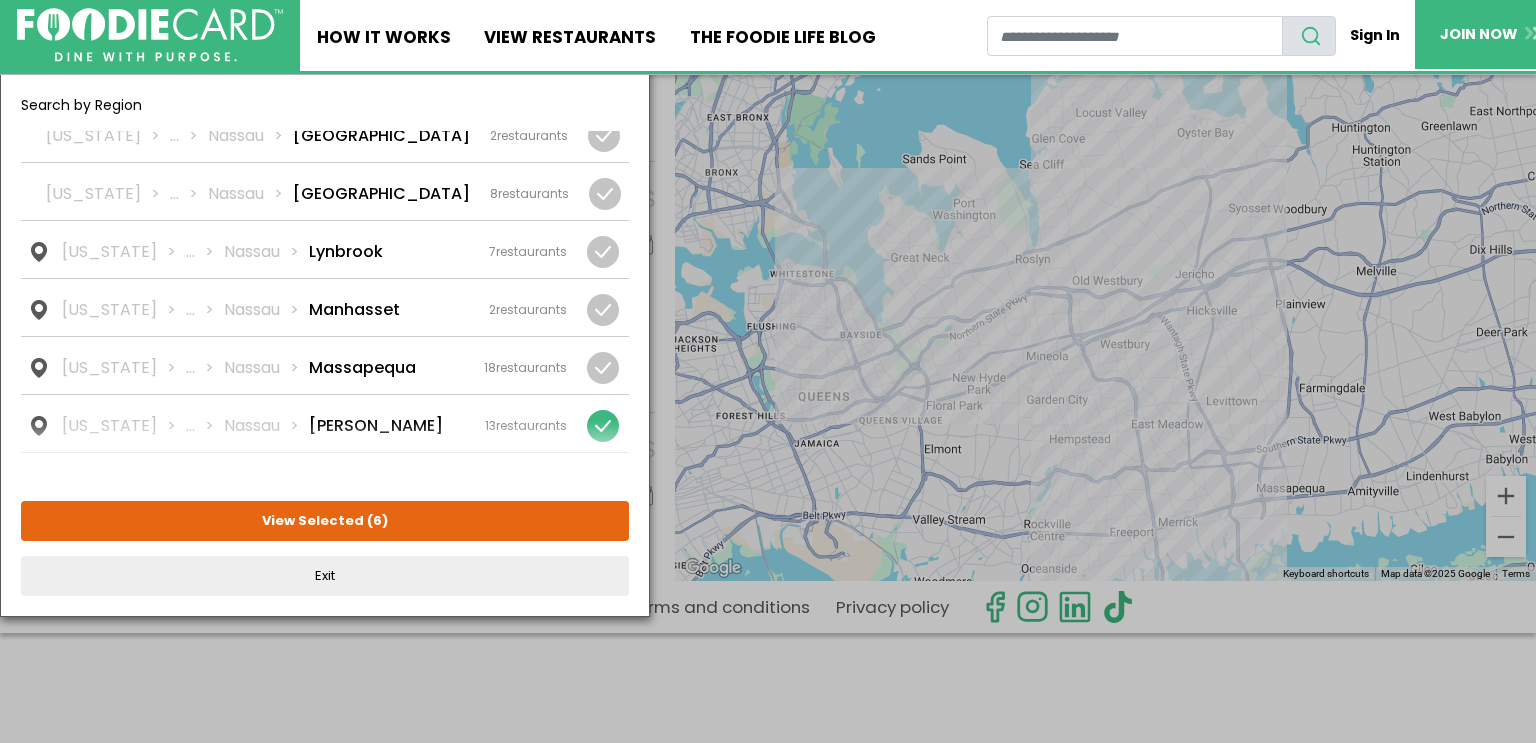 click on "New York
...
Nassau
Merrick
13  restaurants" at bounding box center (325, 423) 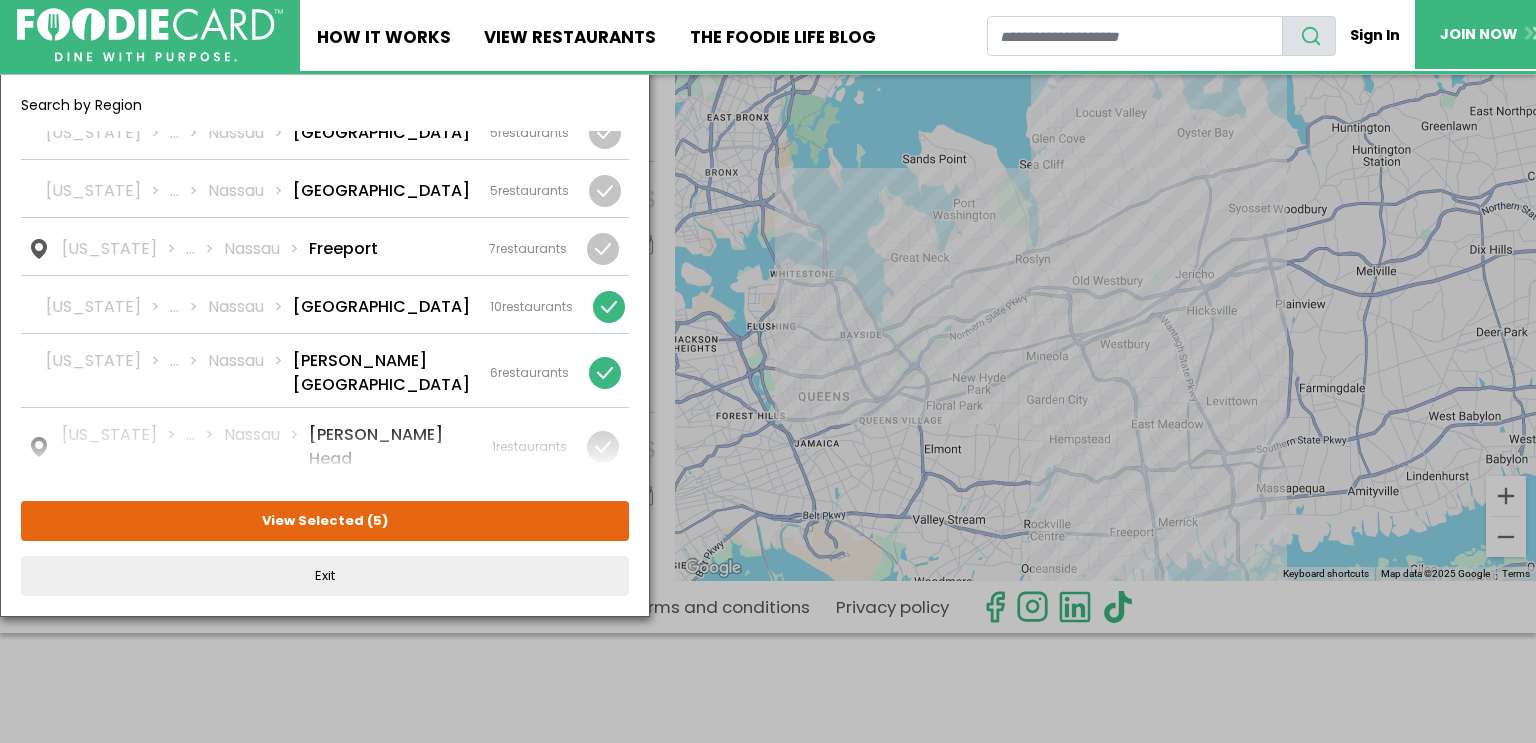 scroll, scrollTop: 0, scrollLeft: 0, axis: both 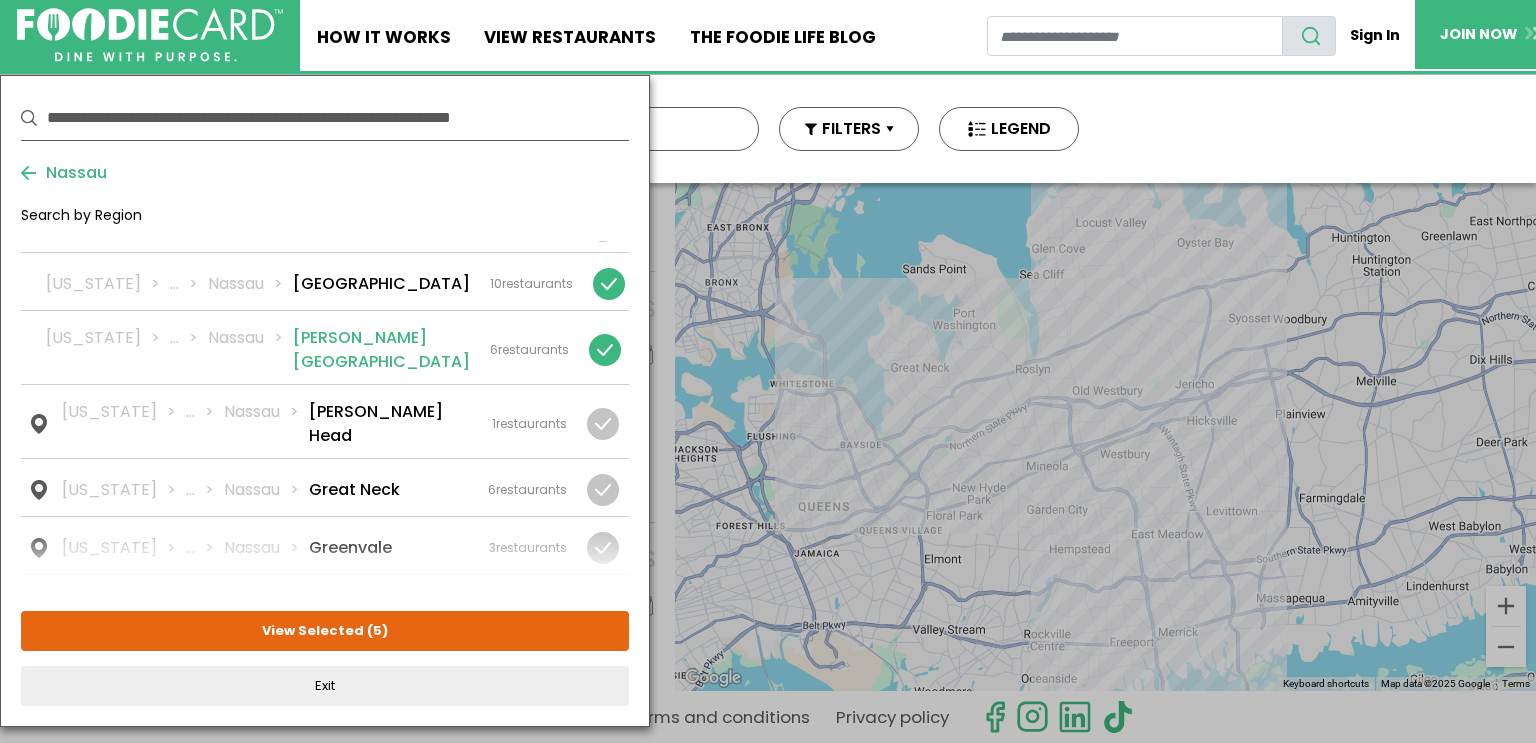 click at bounding box center (605, 350) 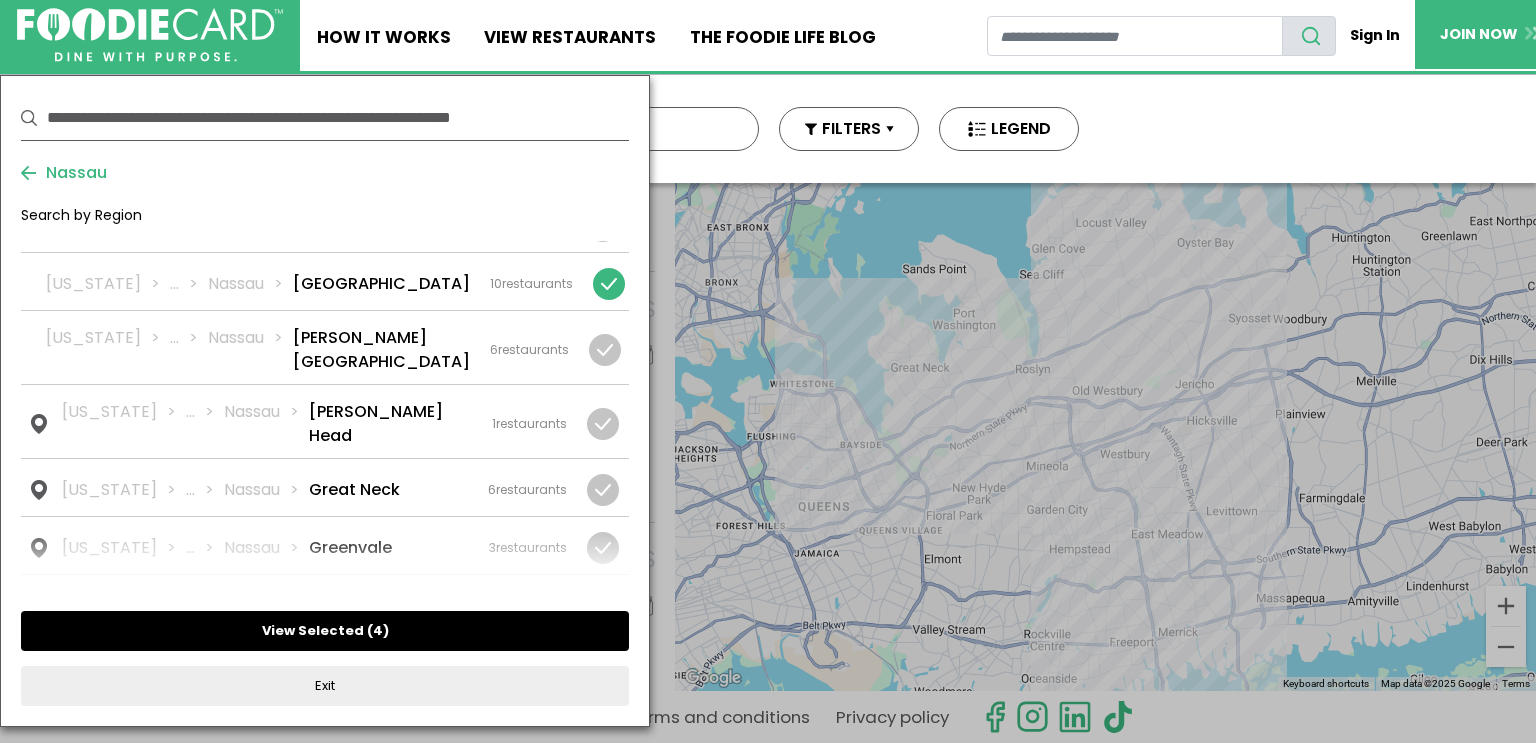 click on "View Selected ( 4 )" at bounding box center [325, 631] 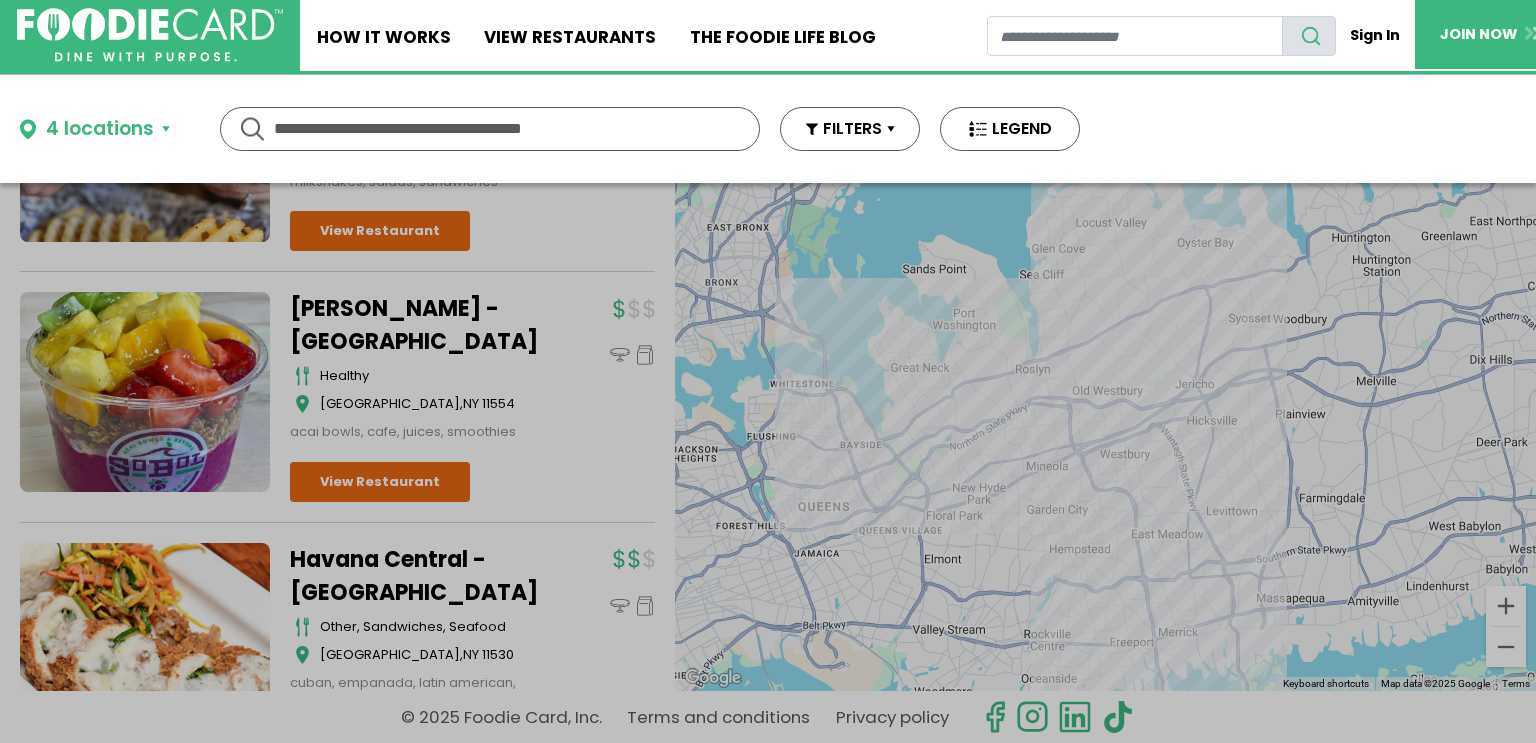 scroll, scrollTop: 0, scrollLeft: 0, axis: both 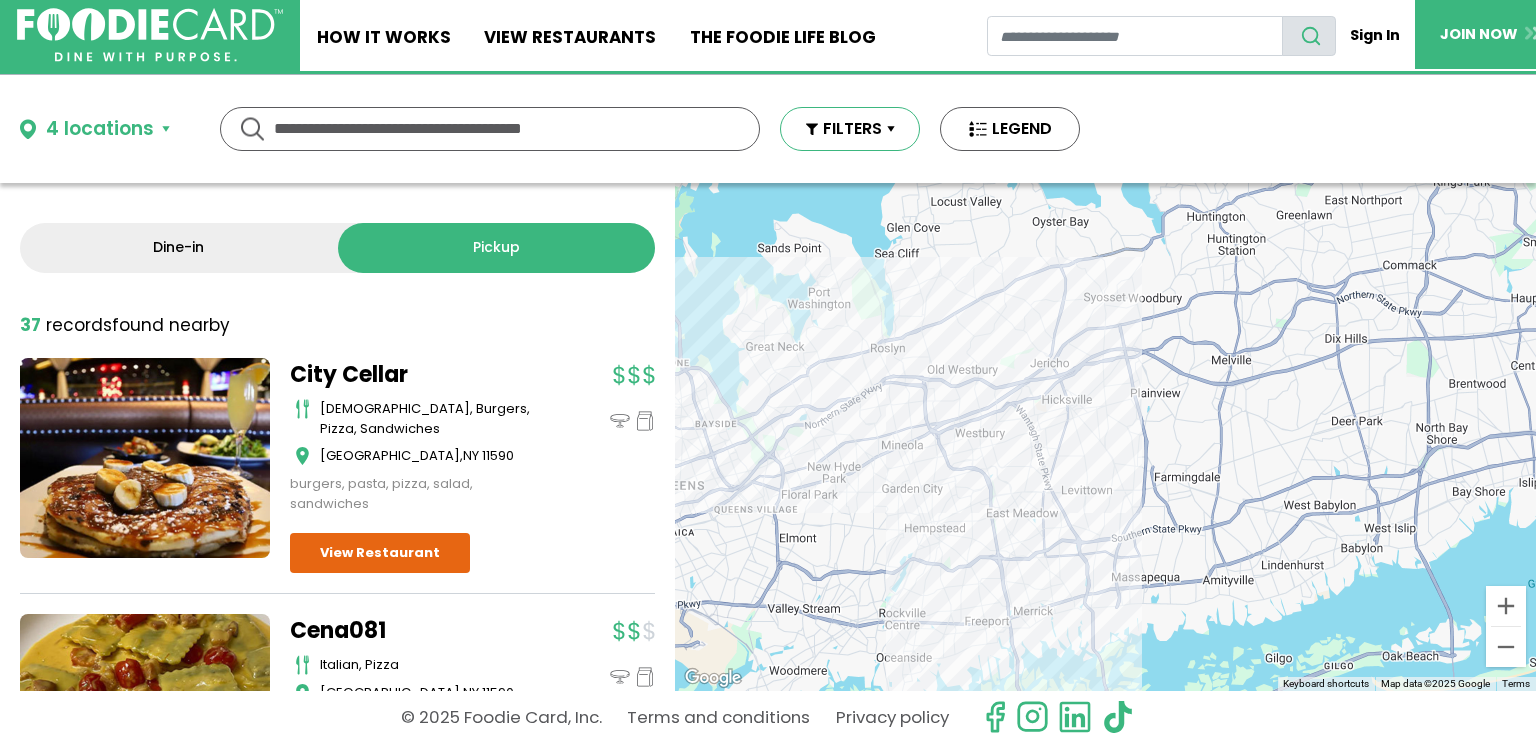 click on "FILTERS" at bounding box center [850, 129] 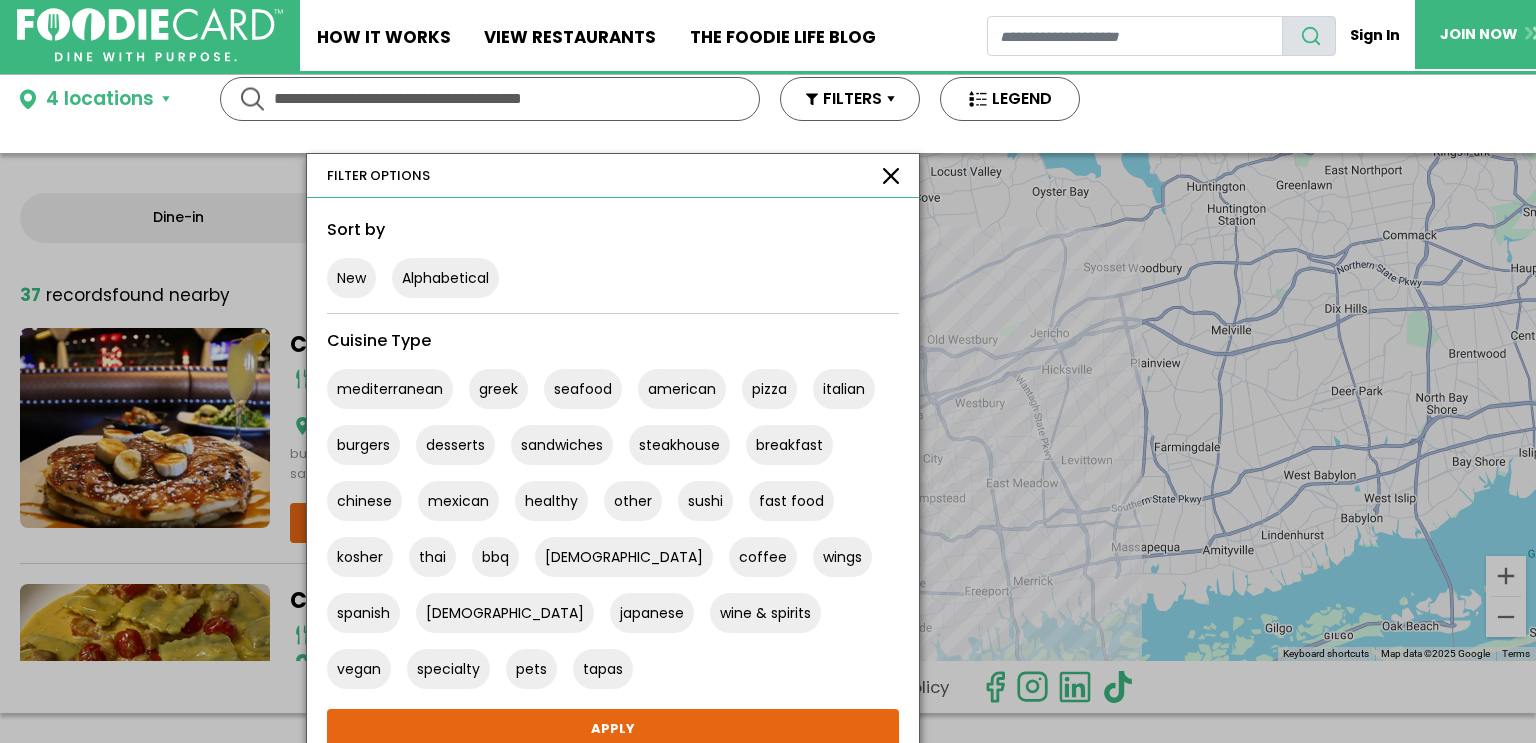 scroll, scrollTop: 0, scrollLeft: 0, axis: both 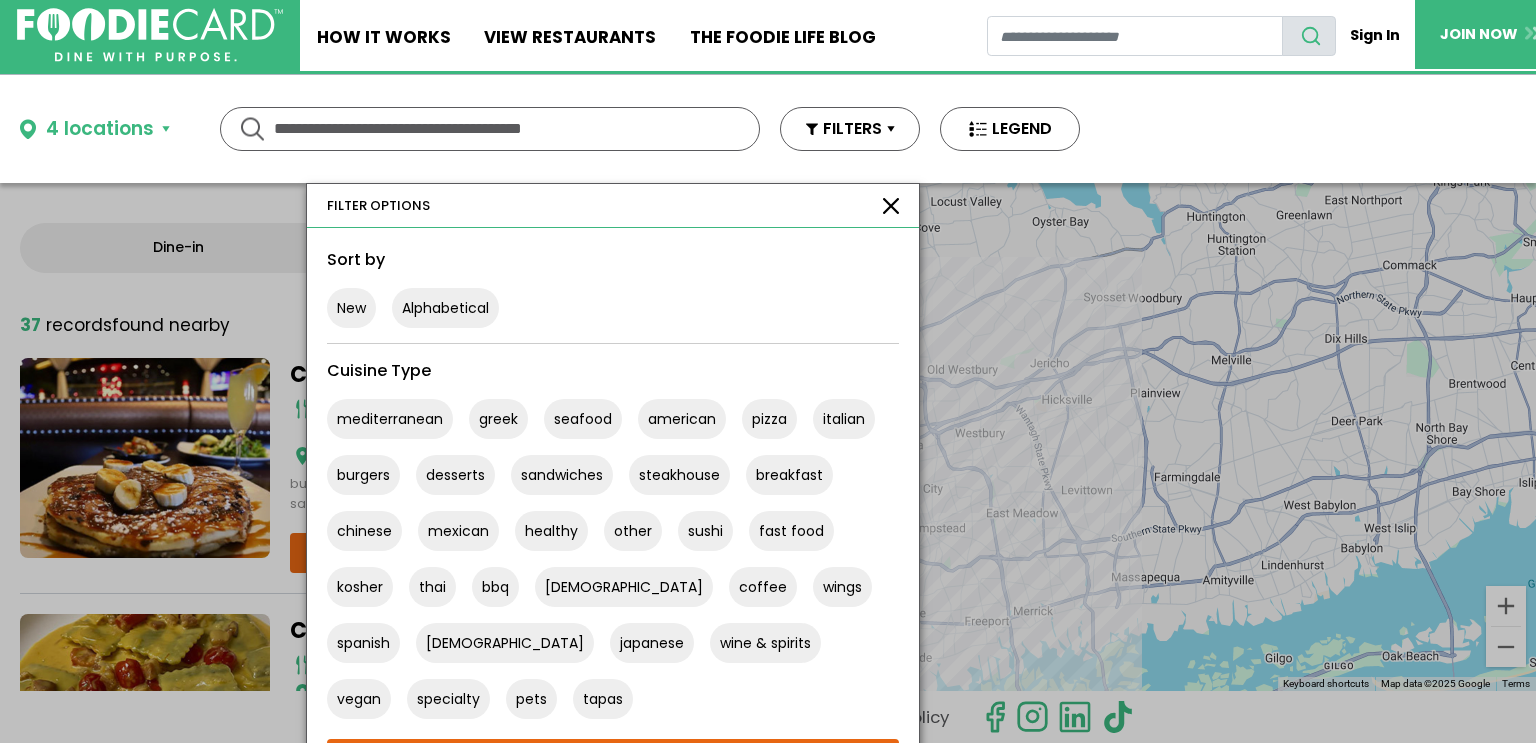 click at bounding box center (891, 206) 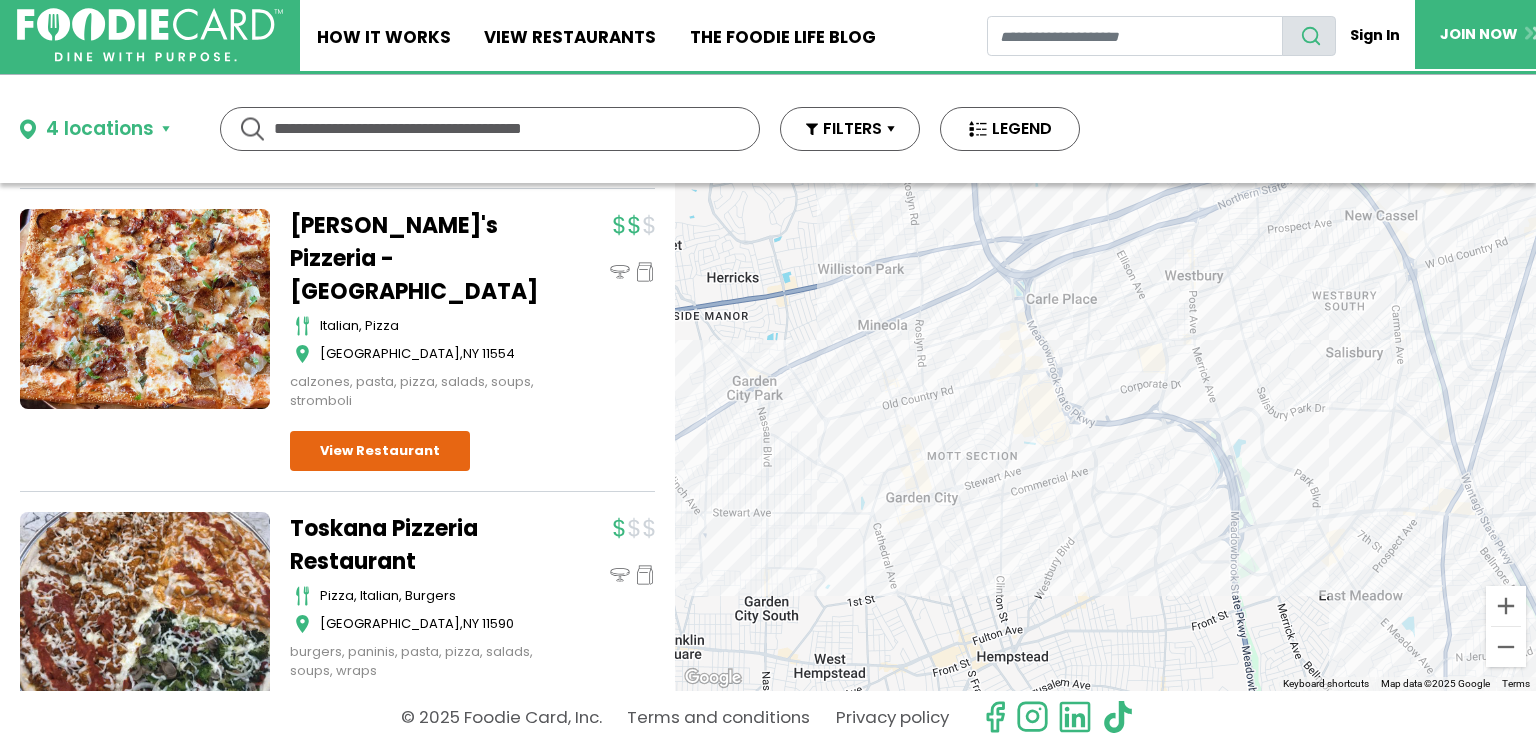 scroll, scrollTop: 9032, scrollLeft: 0, axis: vertical 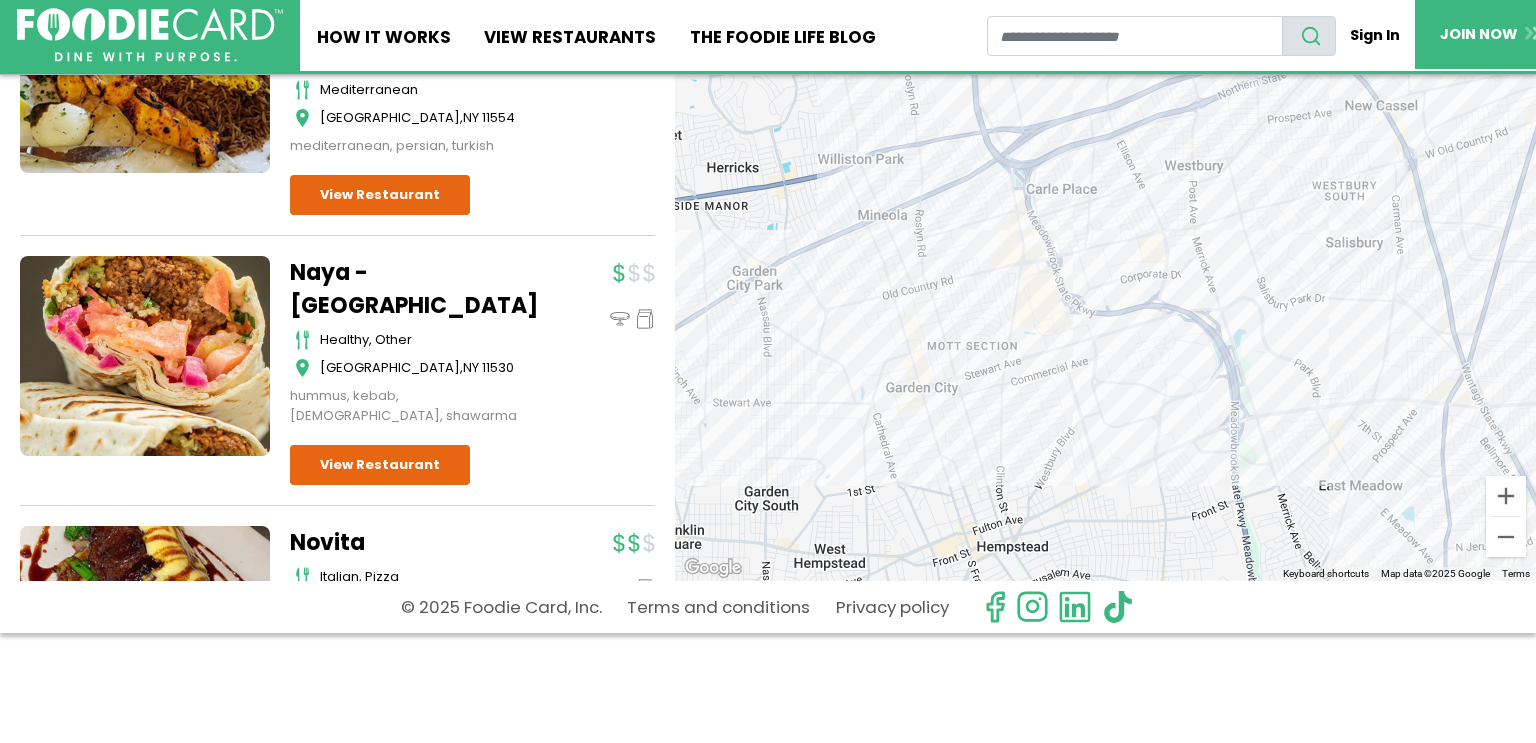 click on "View Restaurant" at bounding box center (380, 706) 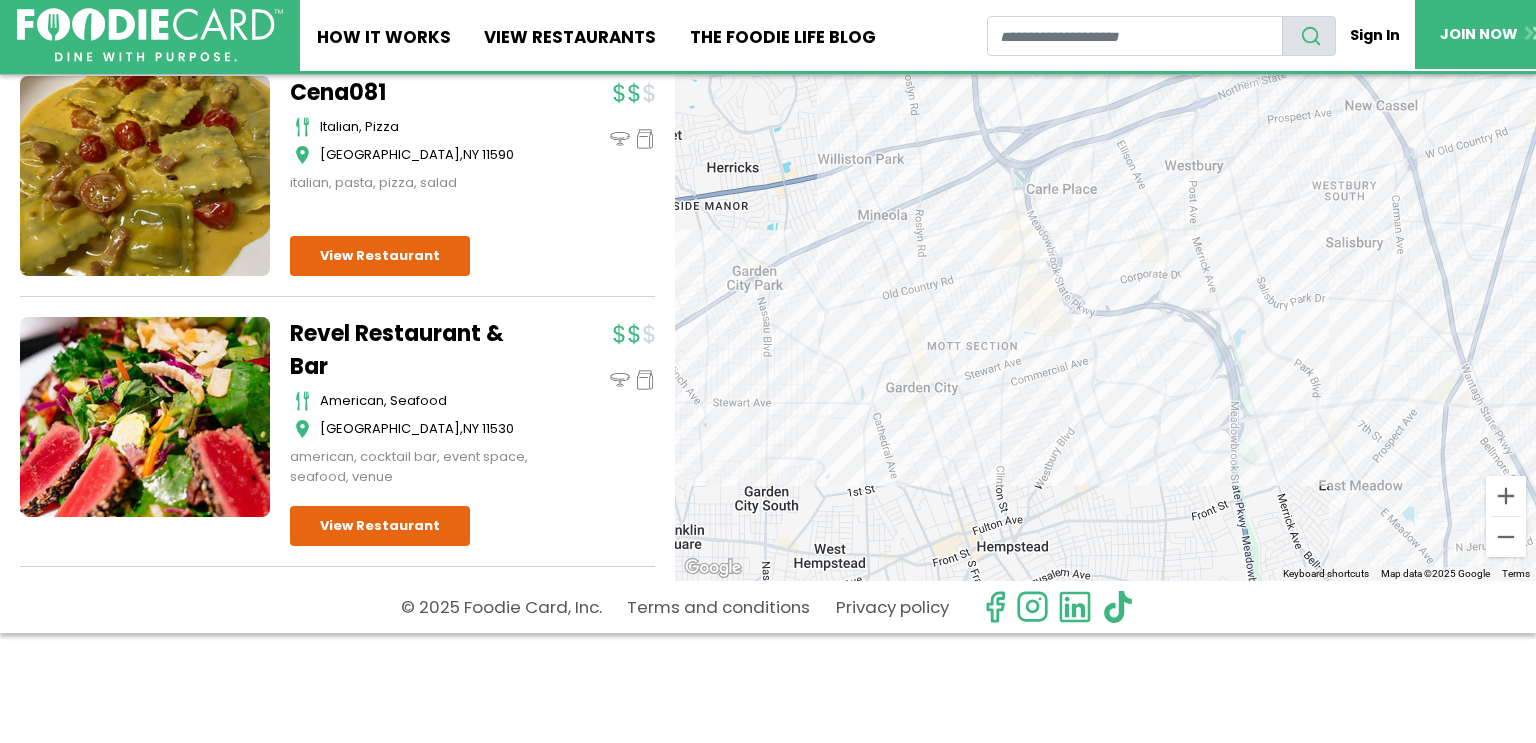 scroll, scrollTop: 0, scrollLeft: 0, axis: both 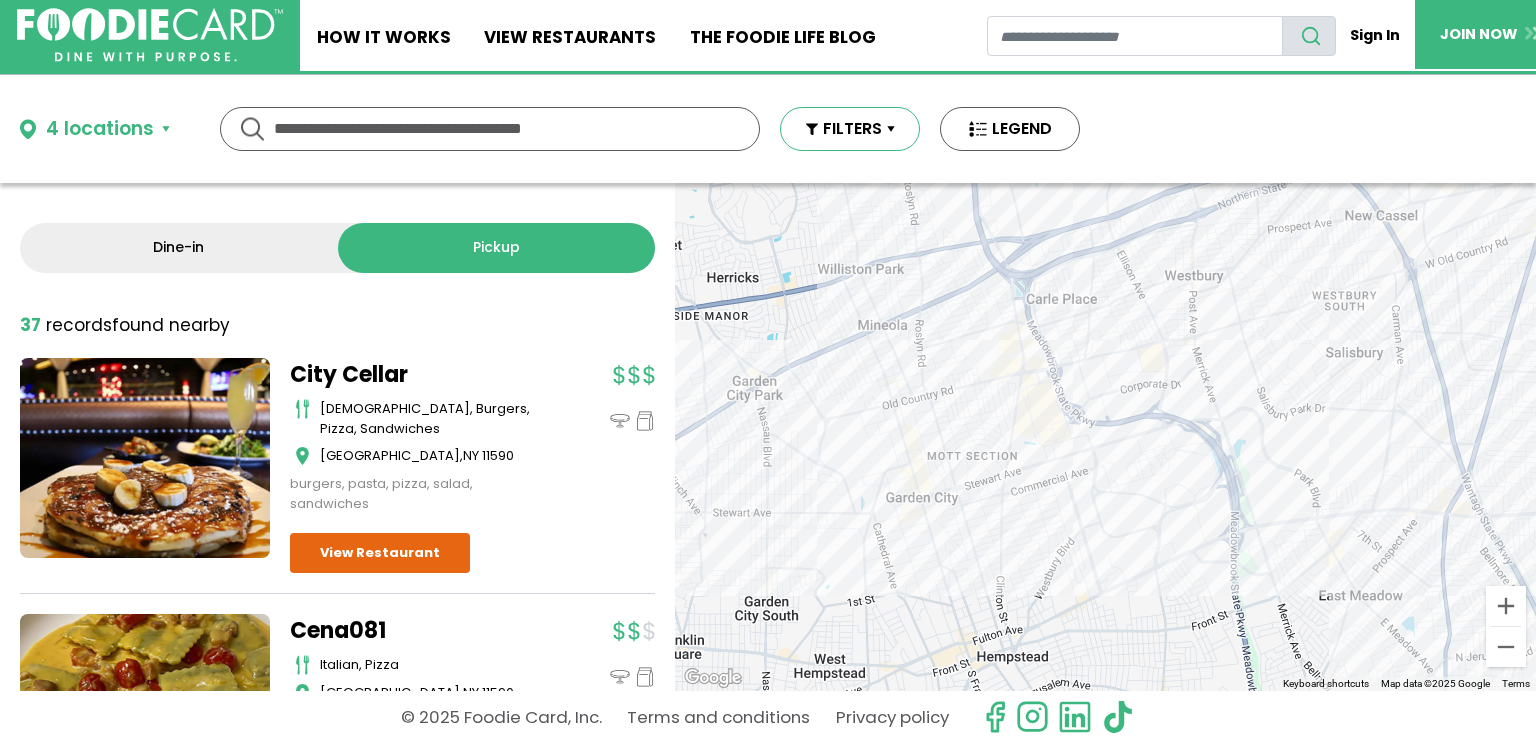 click on "FILTERS" at bounding box center [850, 129] 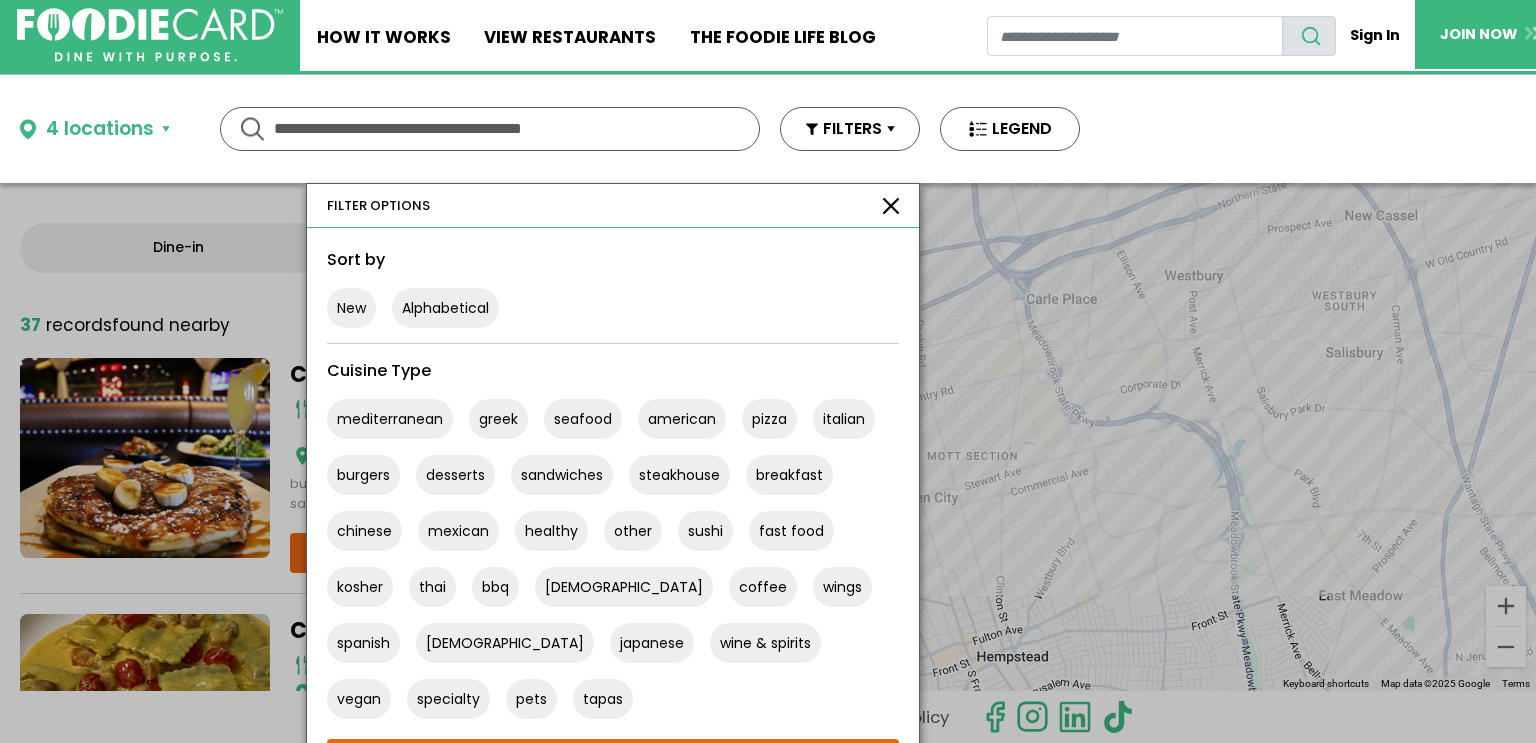 scroll, scrollTop: 110, scrollLeft: 0, axis: vertical 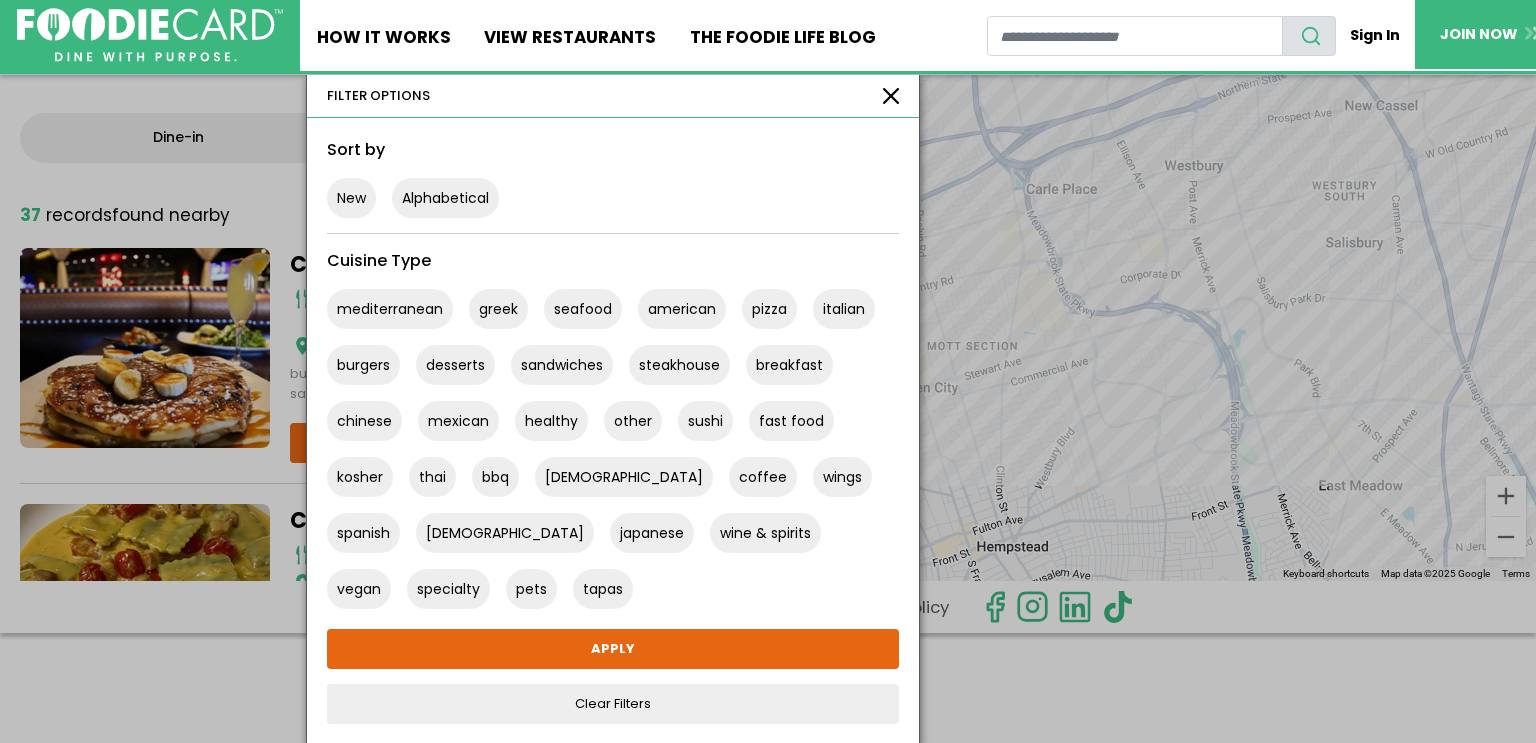click at bounding box center [891, 96] 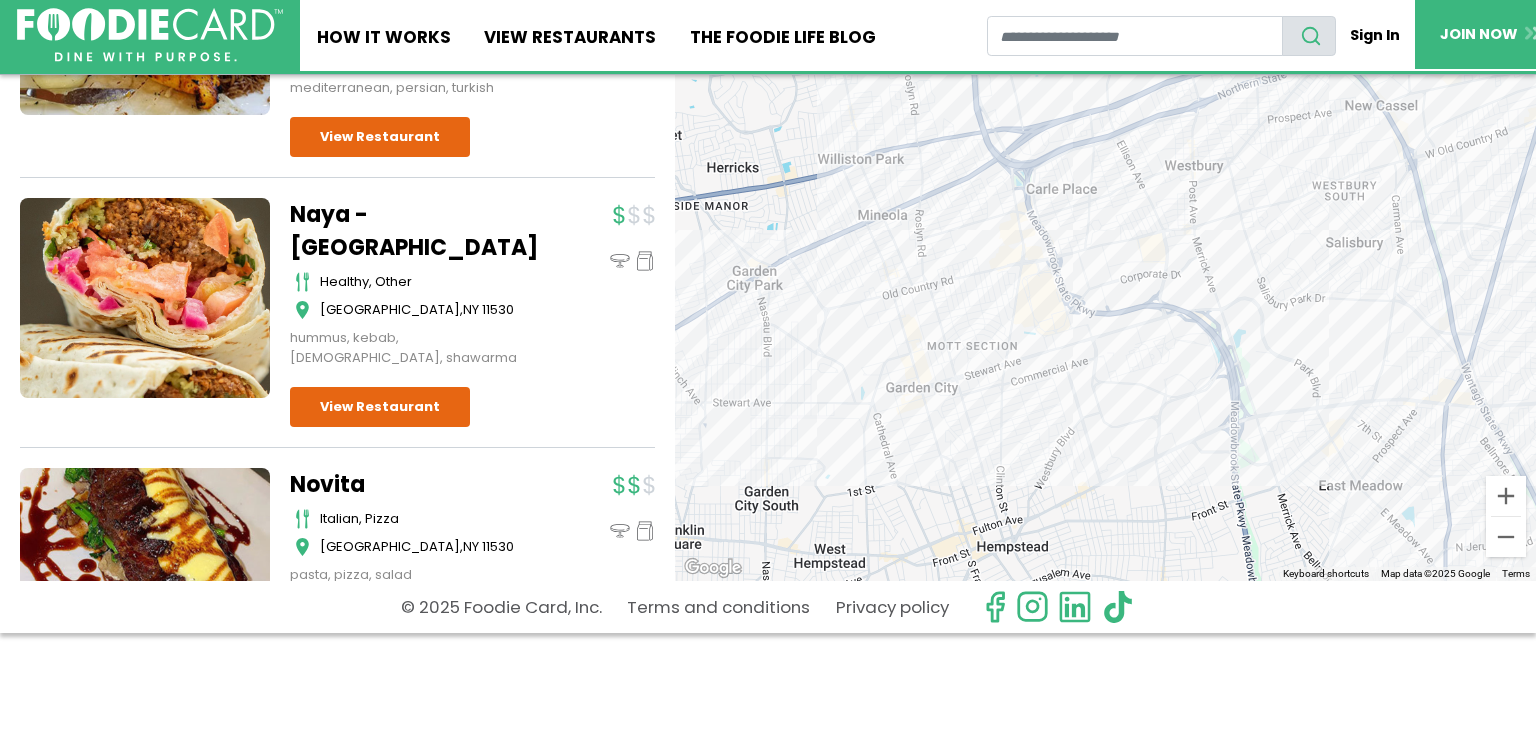 scroll, scrollTop: 5266, scrollLeft: 0, axis: vertical 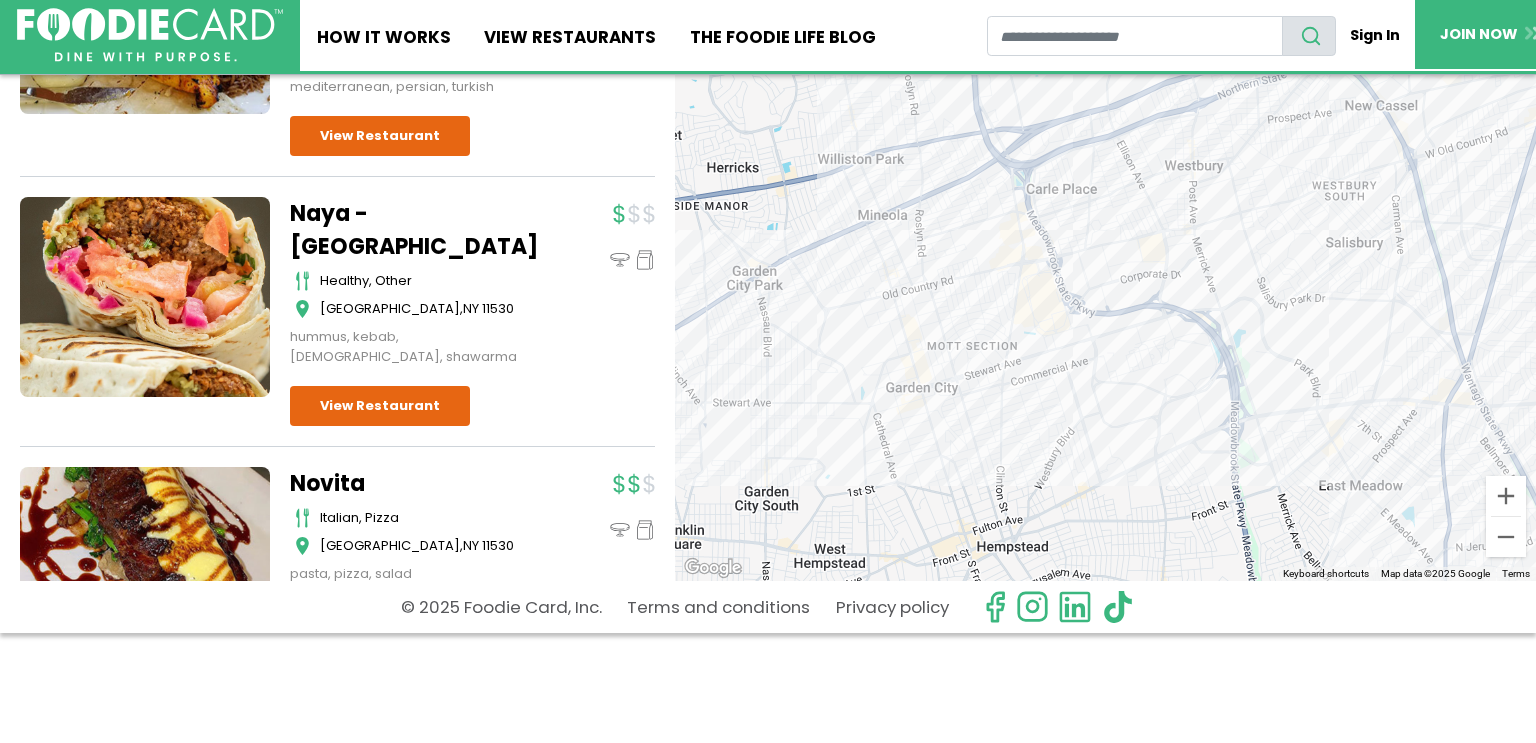 click on "View Restaurant" at bounding box center (380, 647) 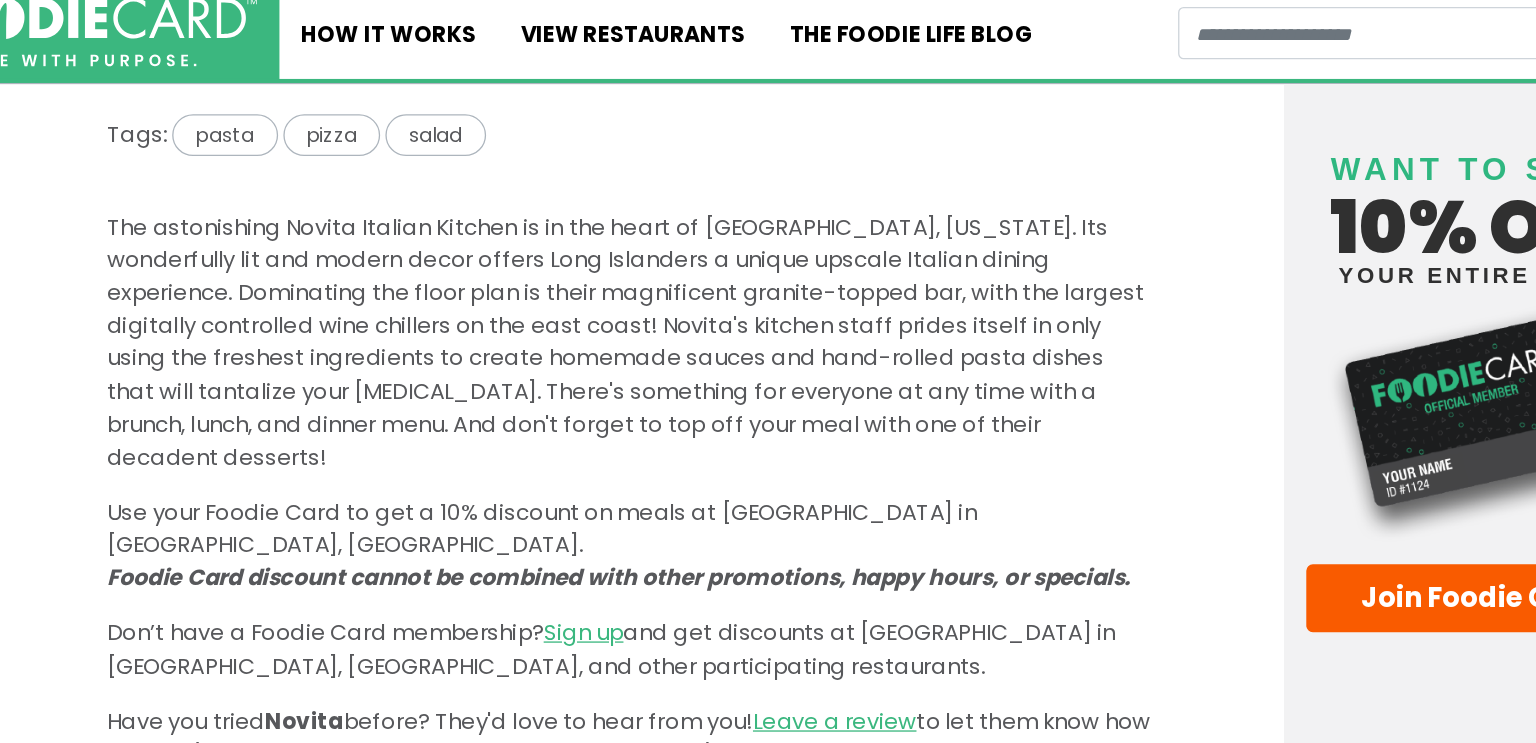 scroll, scrollTop: 698, scrollLeft: 0, axis: vertical 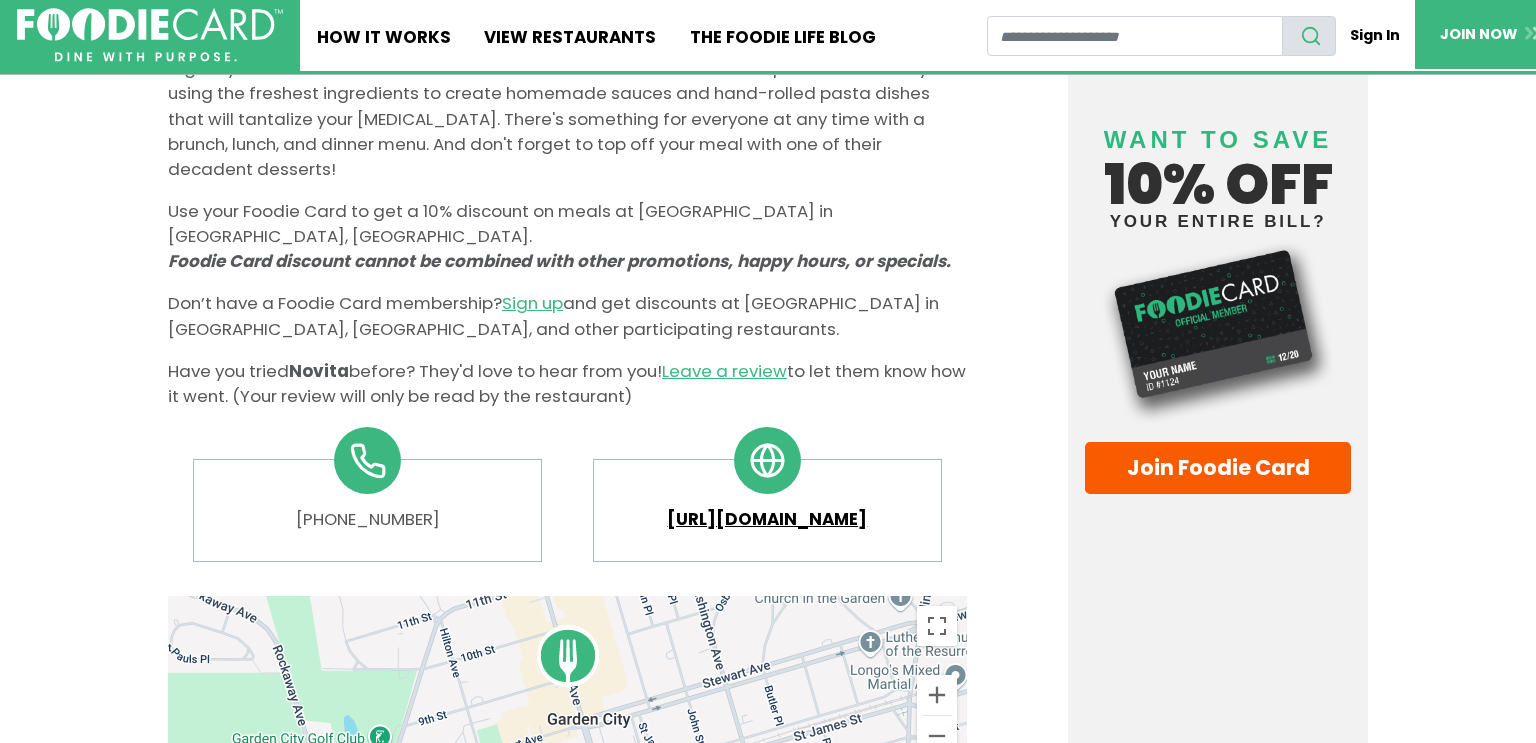 click on "[URL][DOMAIN_NAME]" at bounding box center [768, 519] 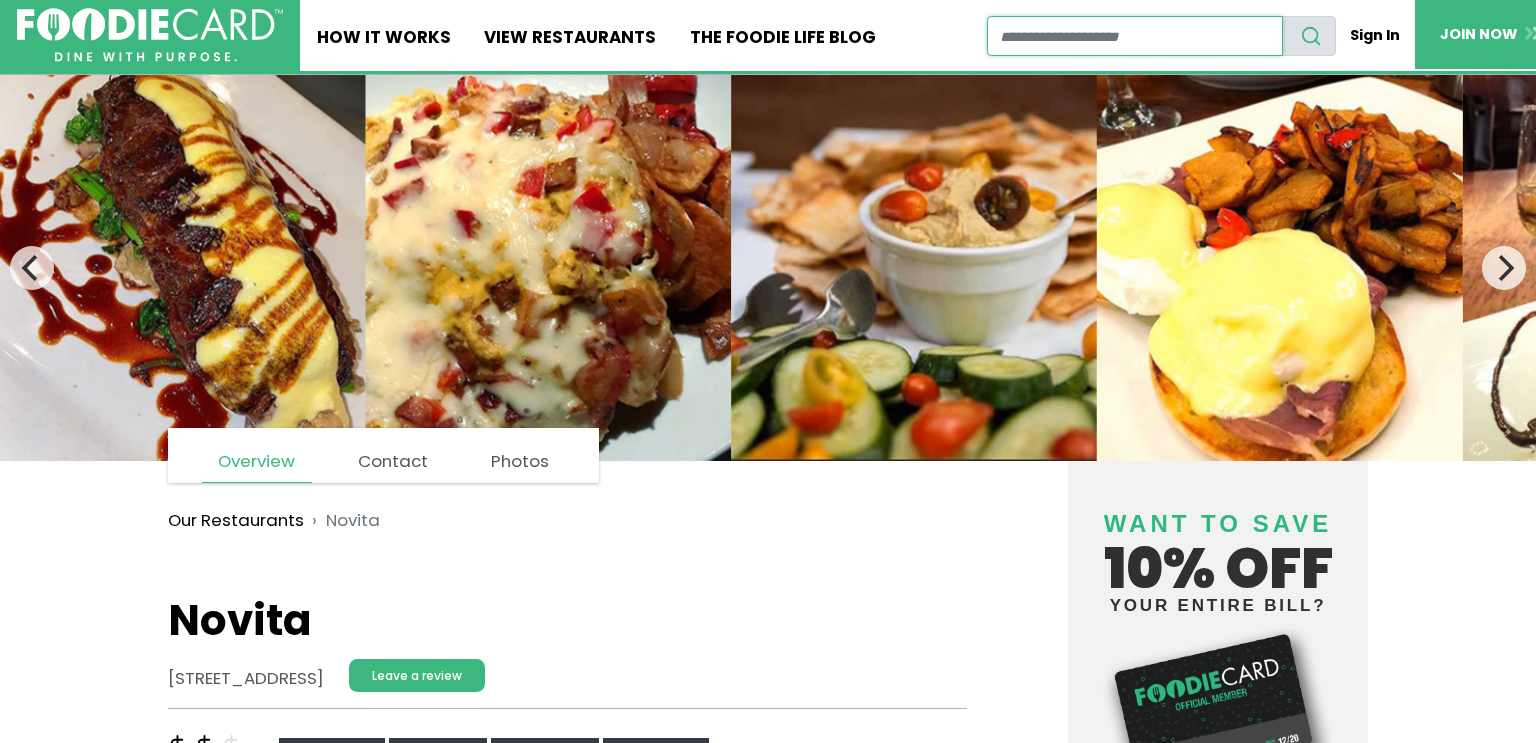 click at bounding box center [1135, 36] 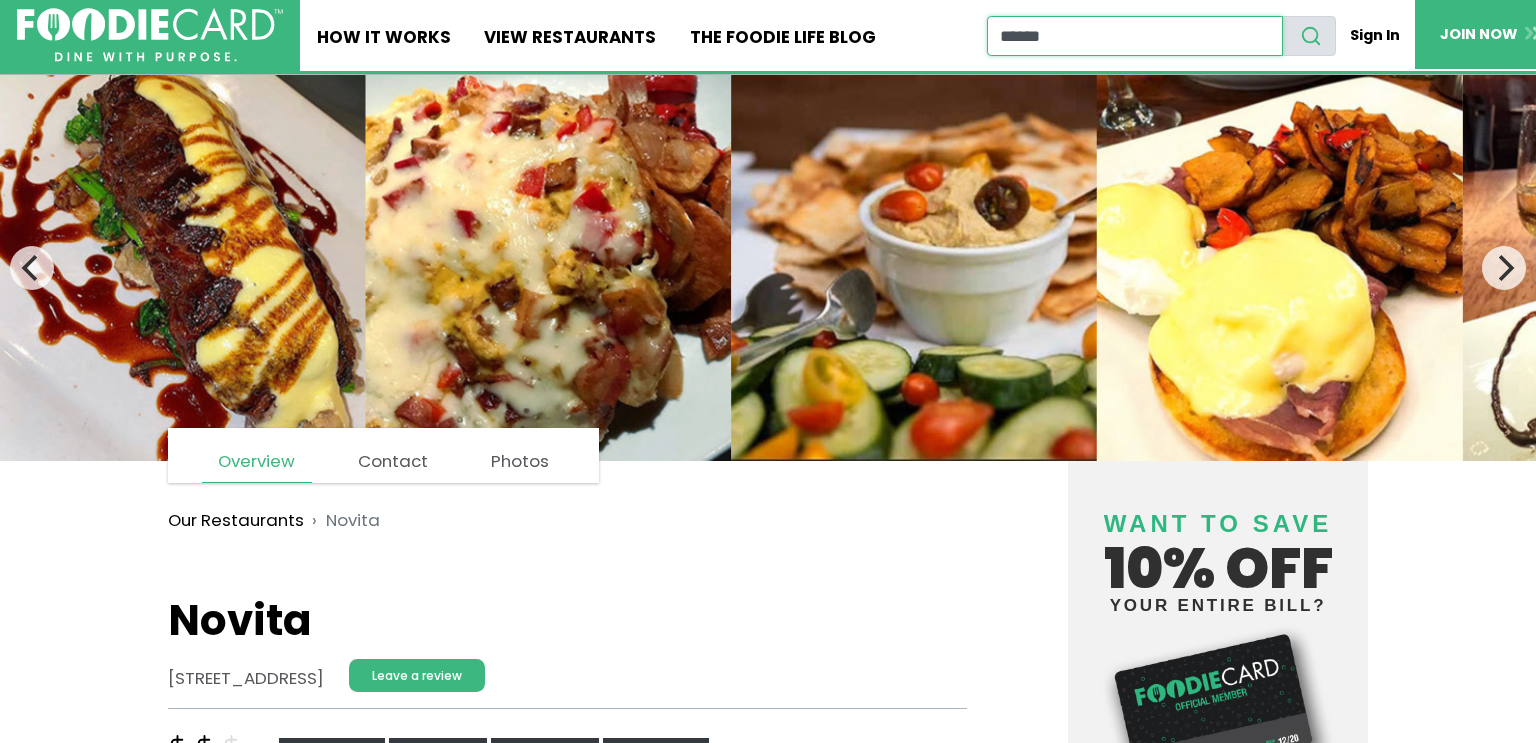 type on "******" 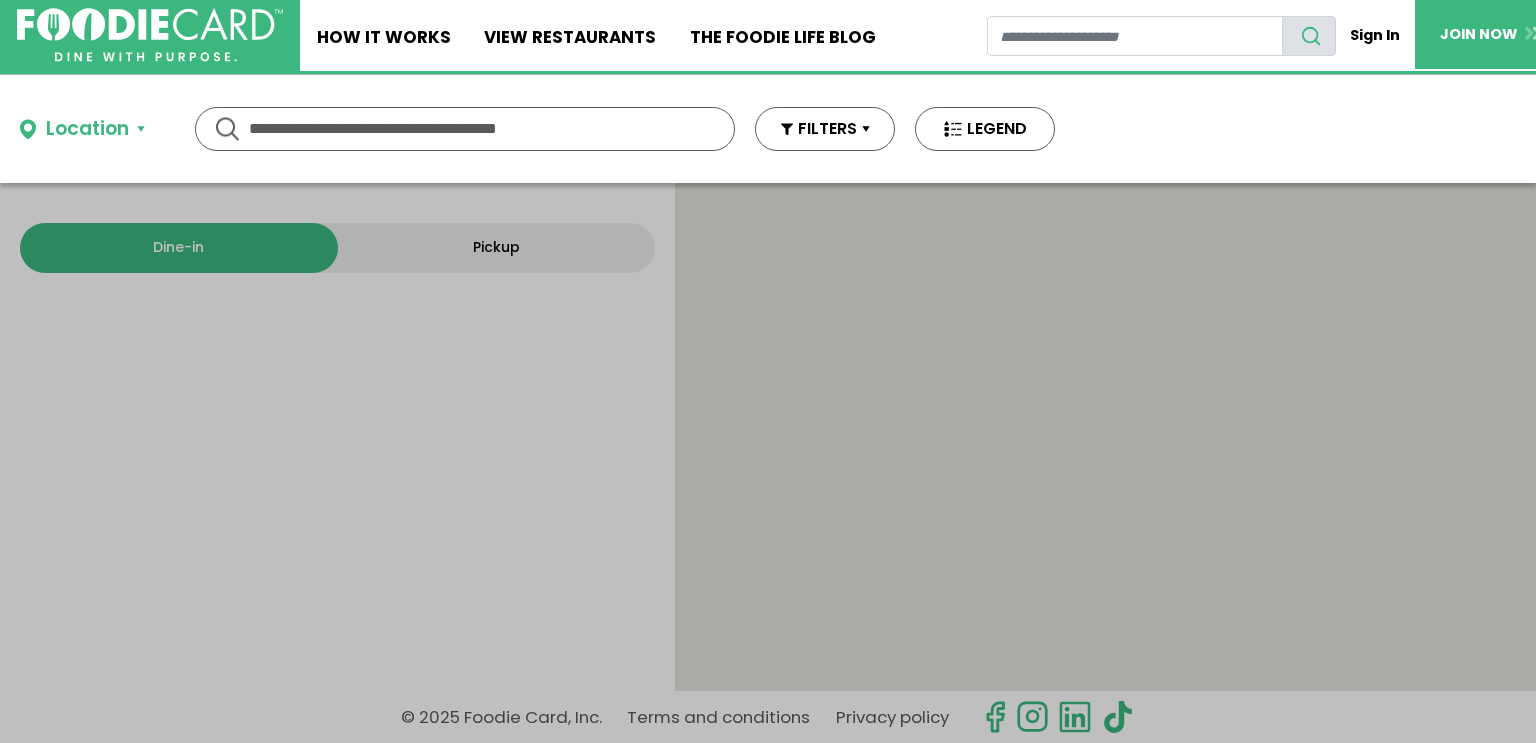 type on "******" 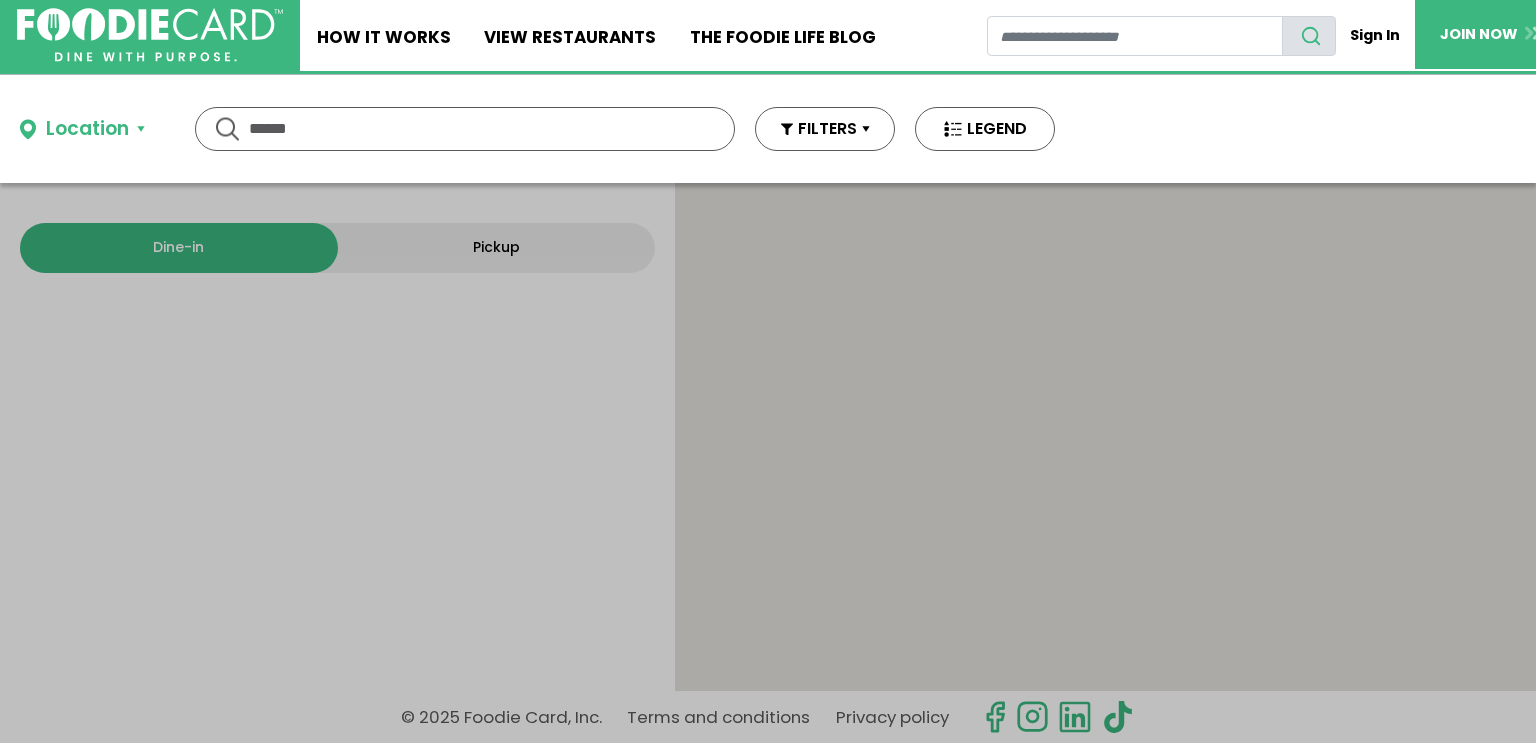 scroll, scrollTop: 0, scrollLeft: 0, axis: both 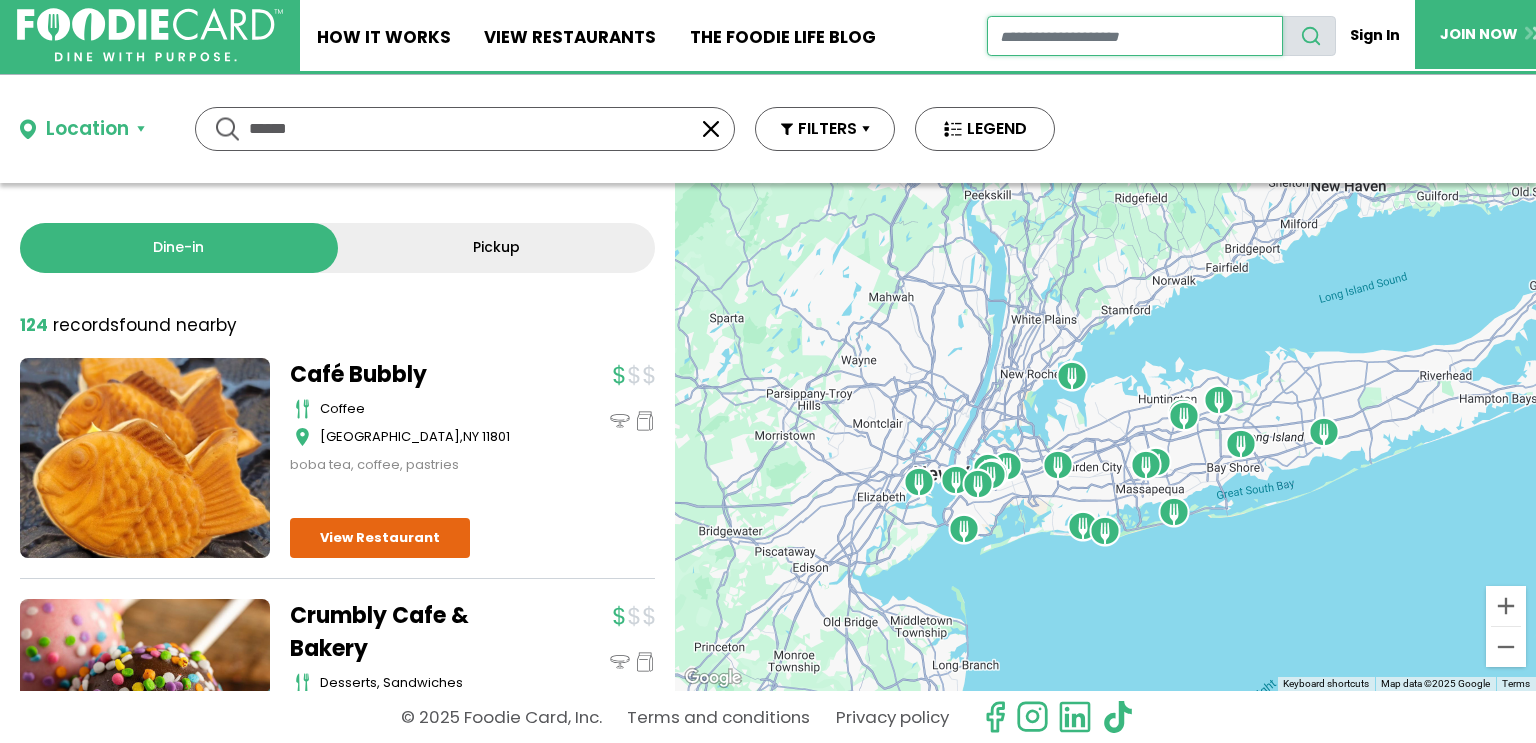 click at bounding box center (1135, 36) 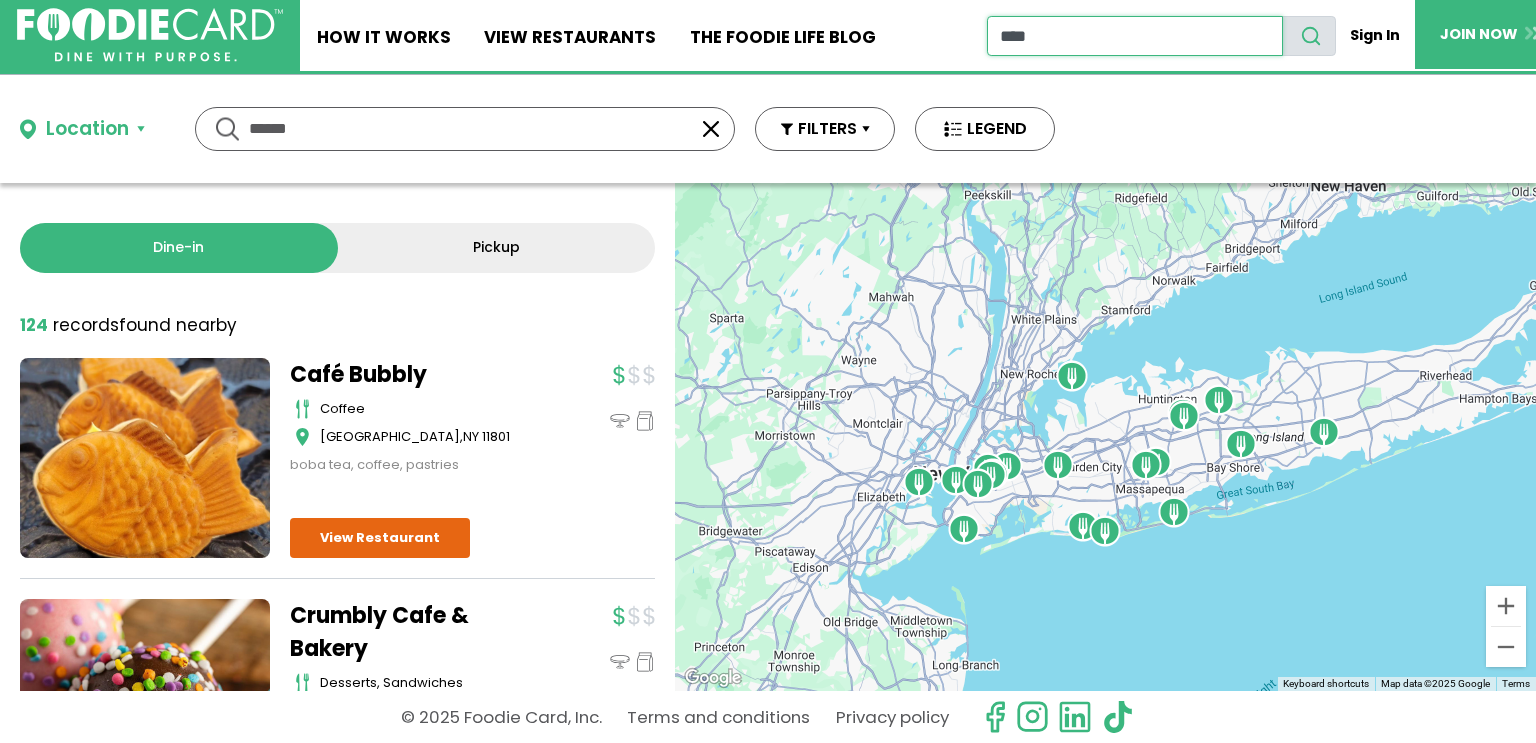 type on "****" 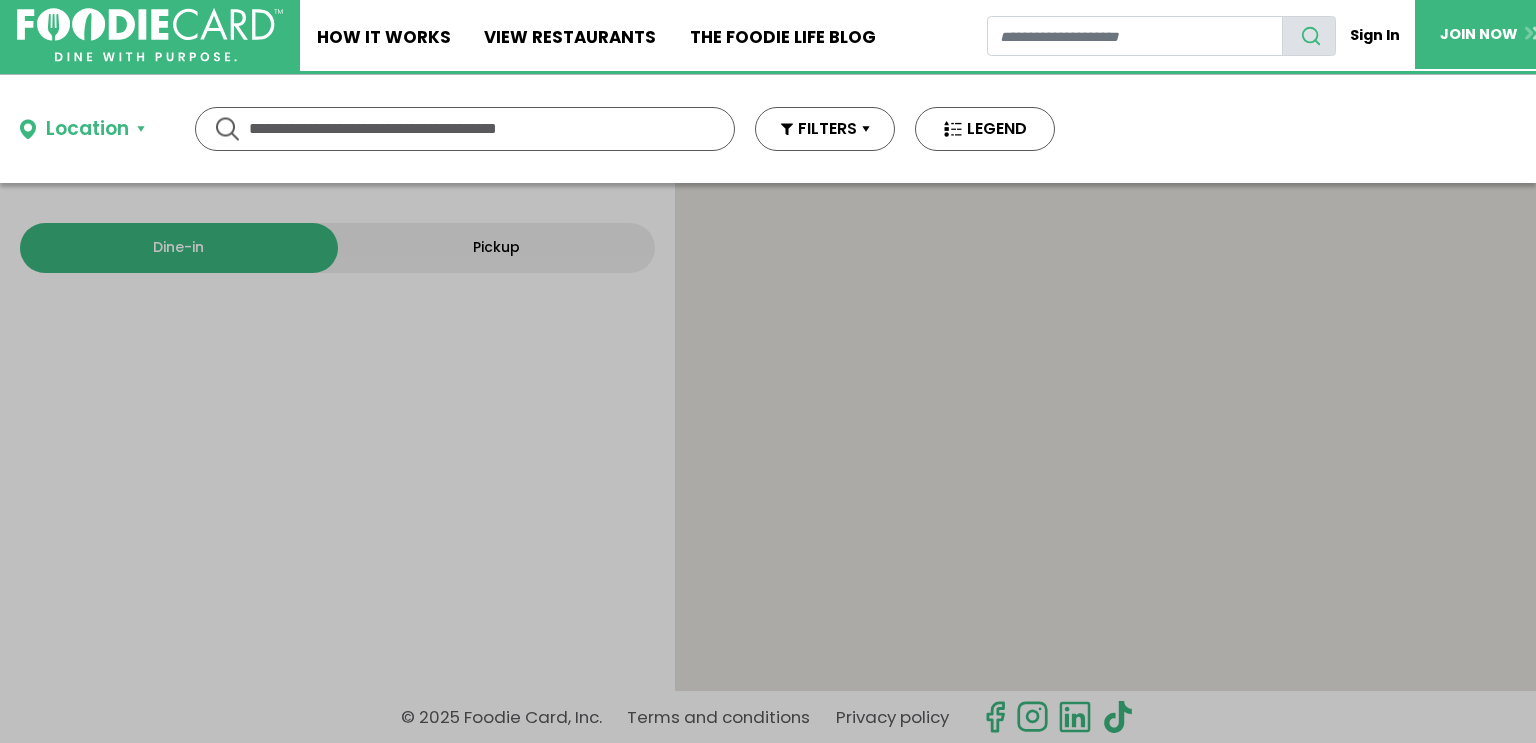scroll, scrollTop: 0, scrollLeft: 0, axis: both 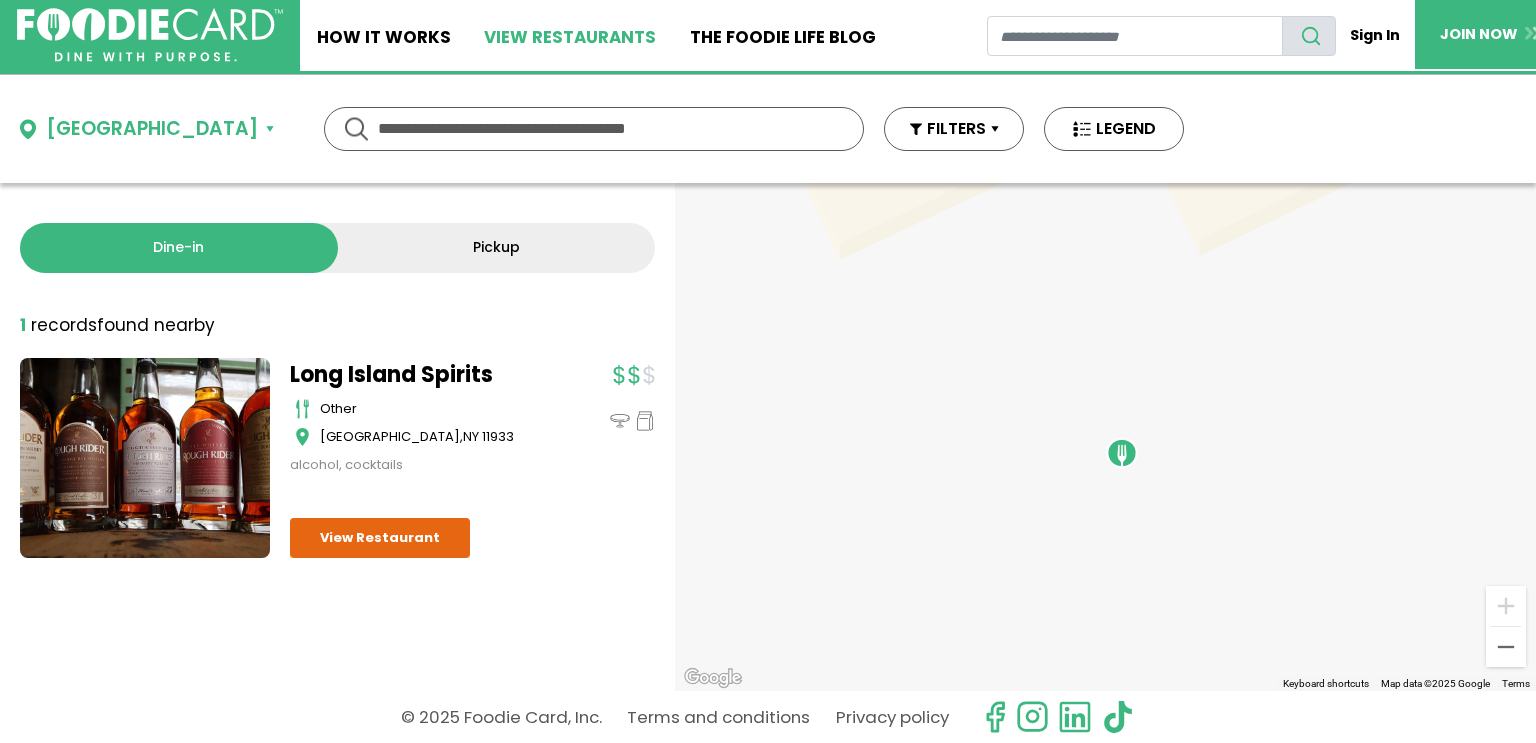 click on "View restaurants" at bounding box center [571, 35] 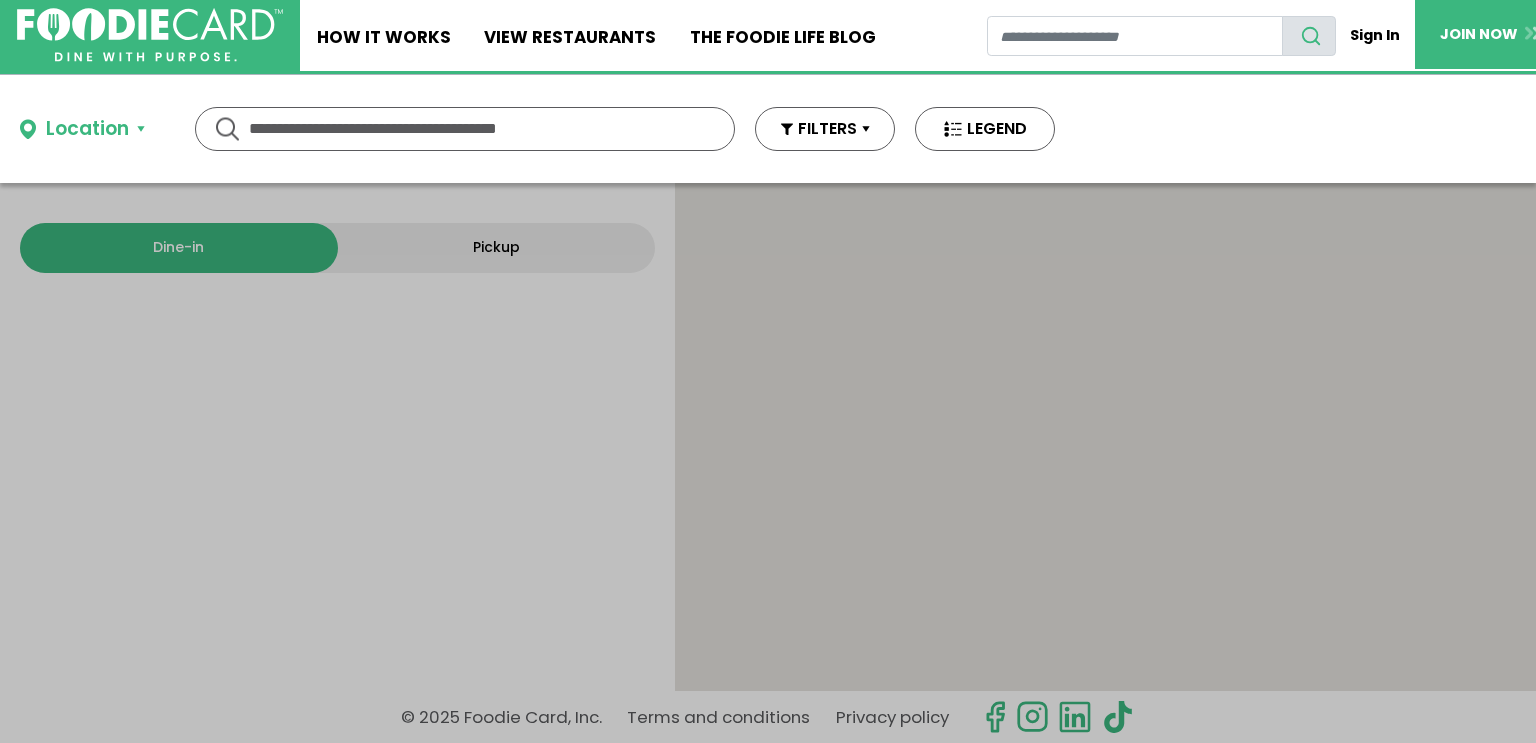 scroll, scrollTop: 0, scrollLeft: 0, axis: both 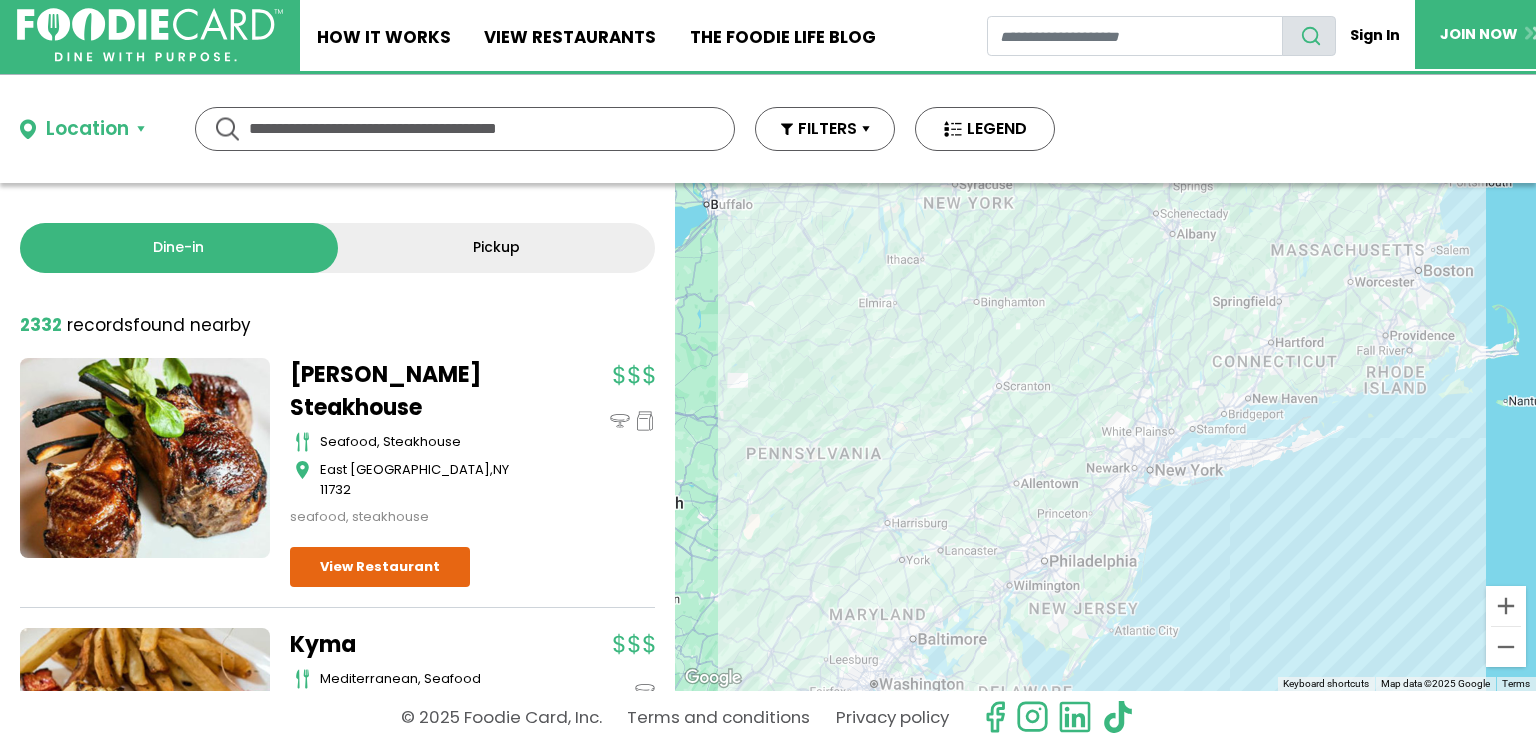 click at bounding box center (465, 129) 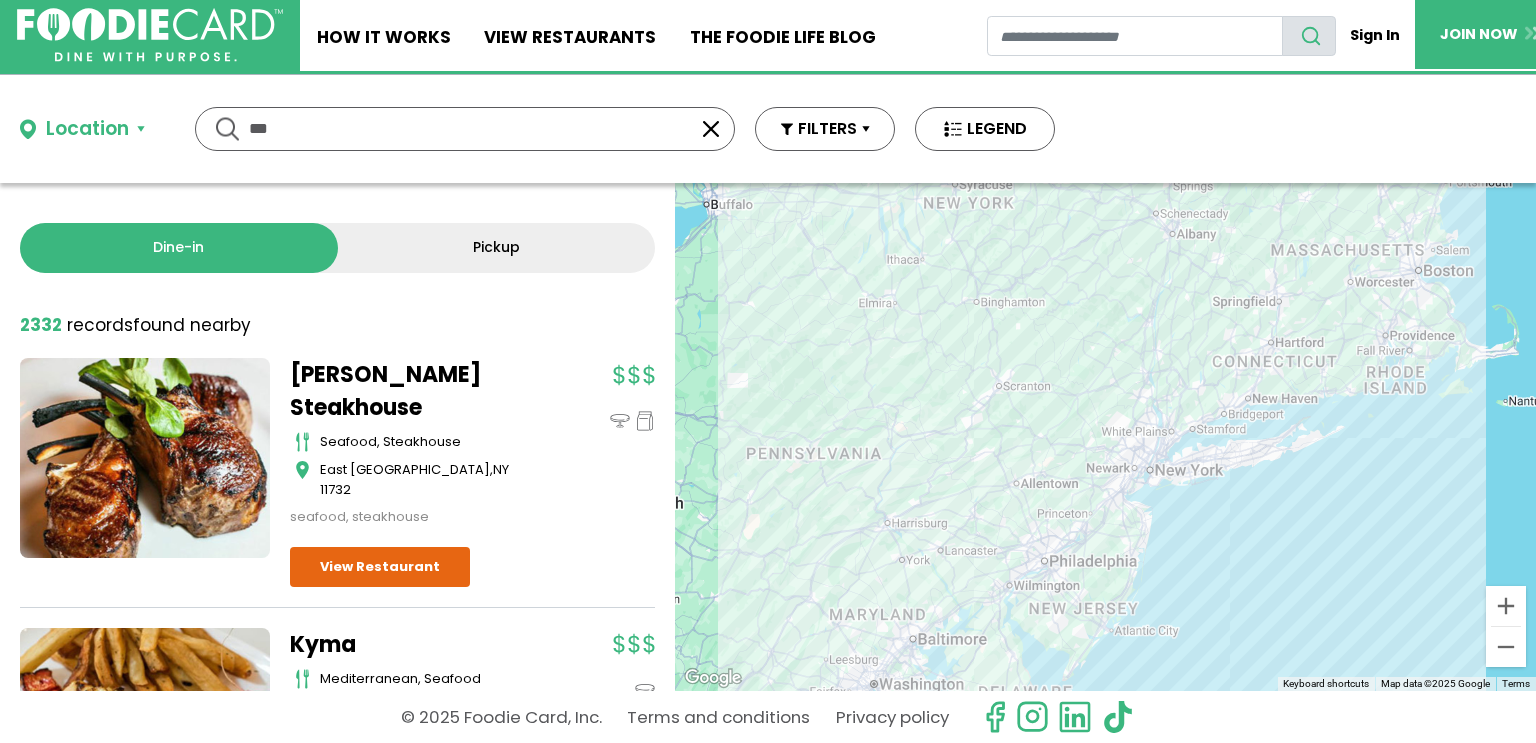 type on "***" 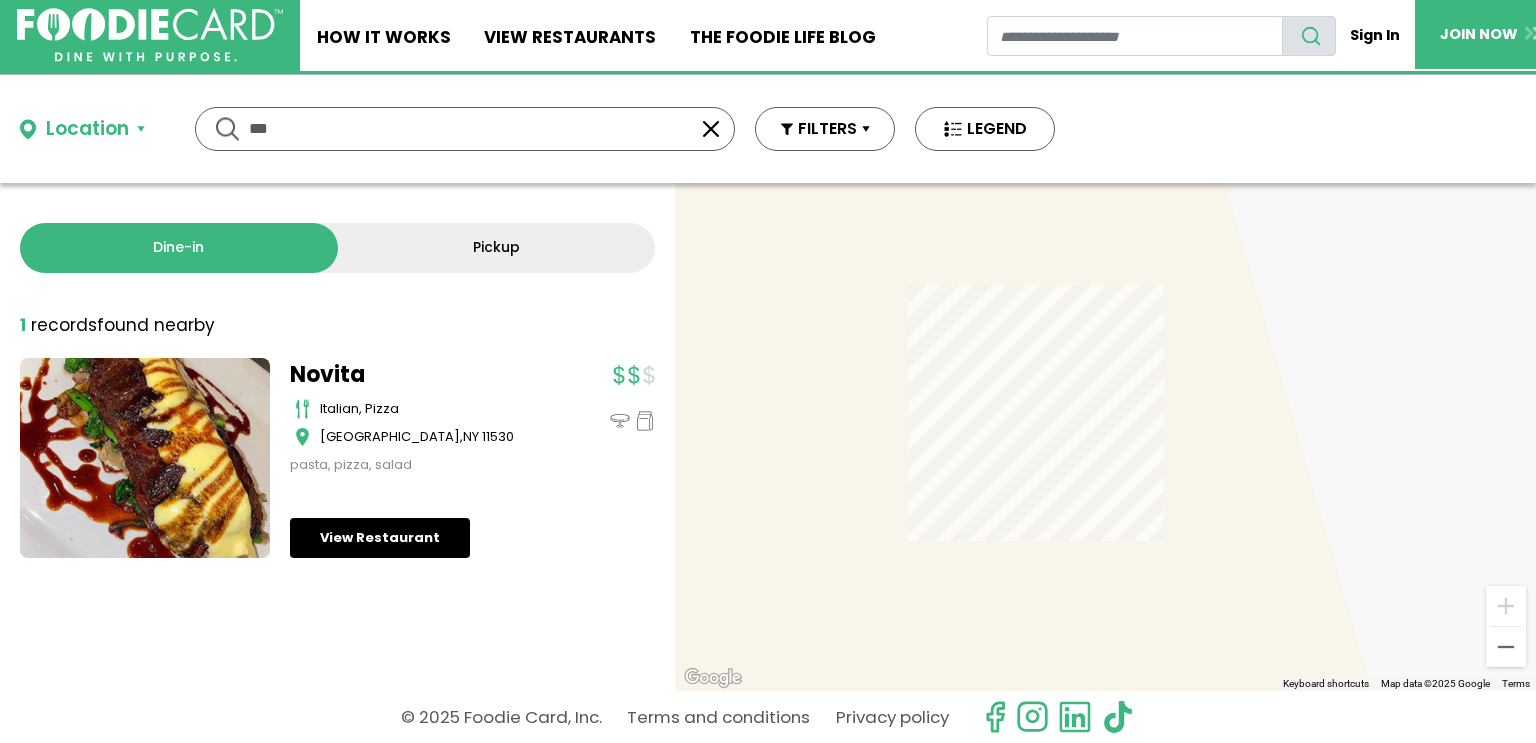 click on "View Restaurant" at bounding box center [380, 538] 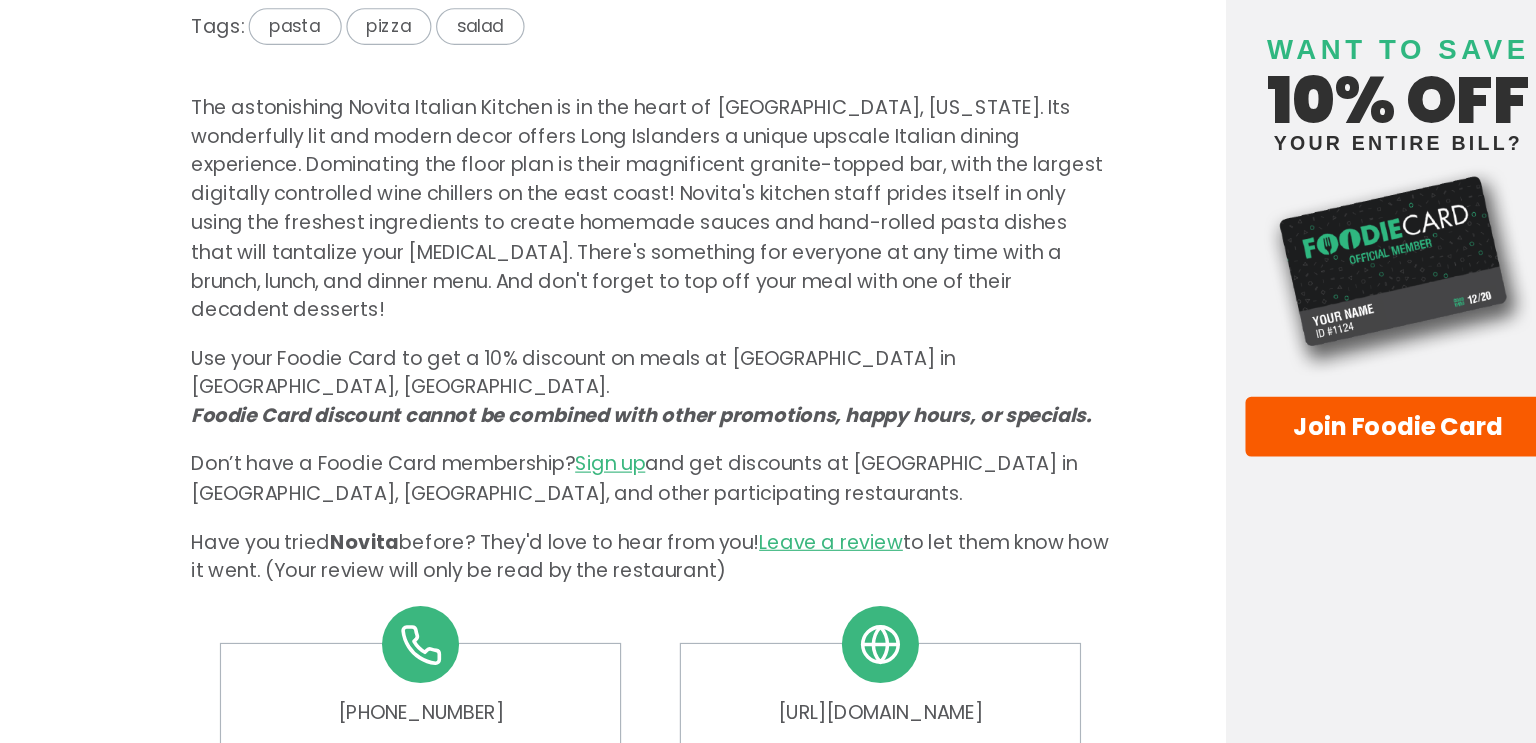 scroll, scrollTop: 704, scrollLeft: 0, axis: vertical 